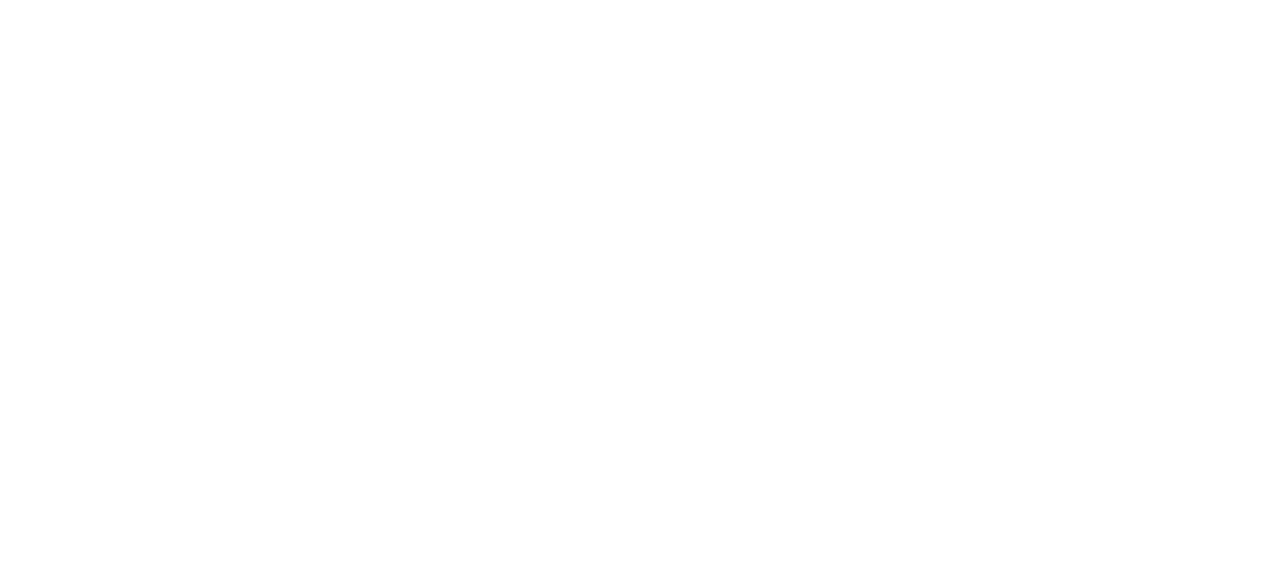 scroll, scrollTop: 0, scrollLeft: 0, axis: both 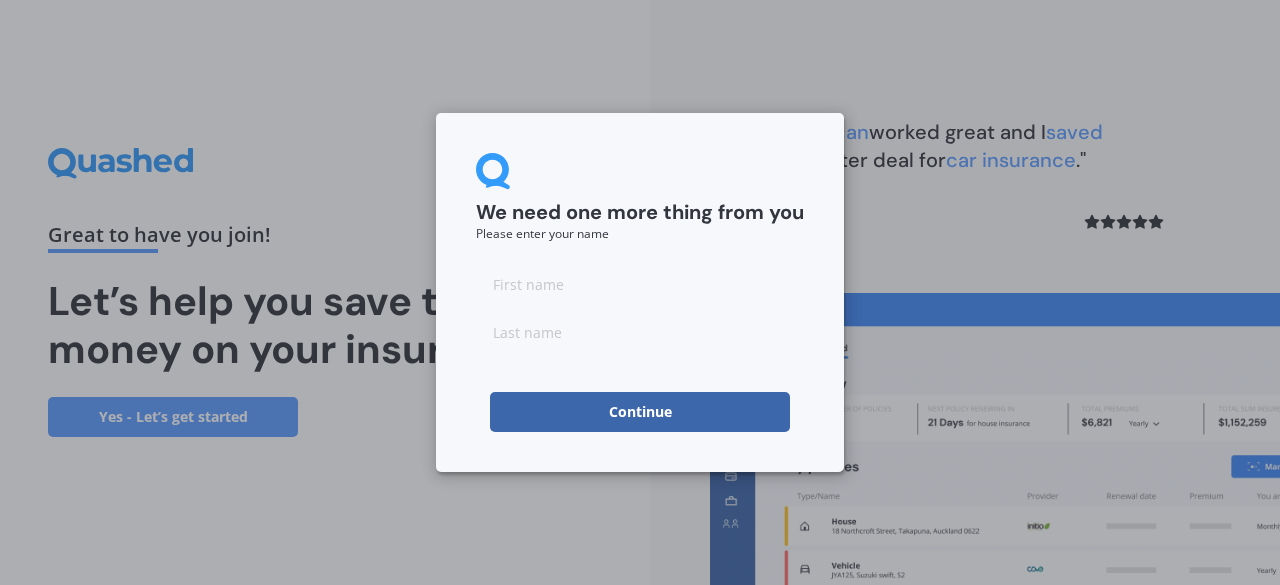 click at bounding box center (640, 332) 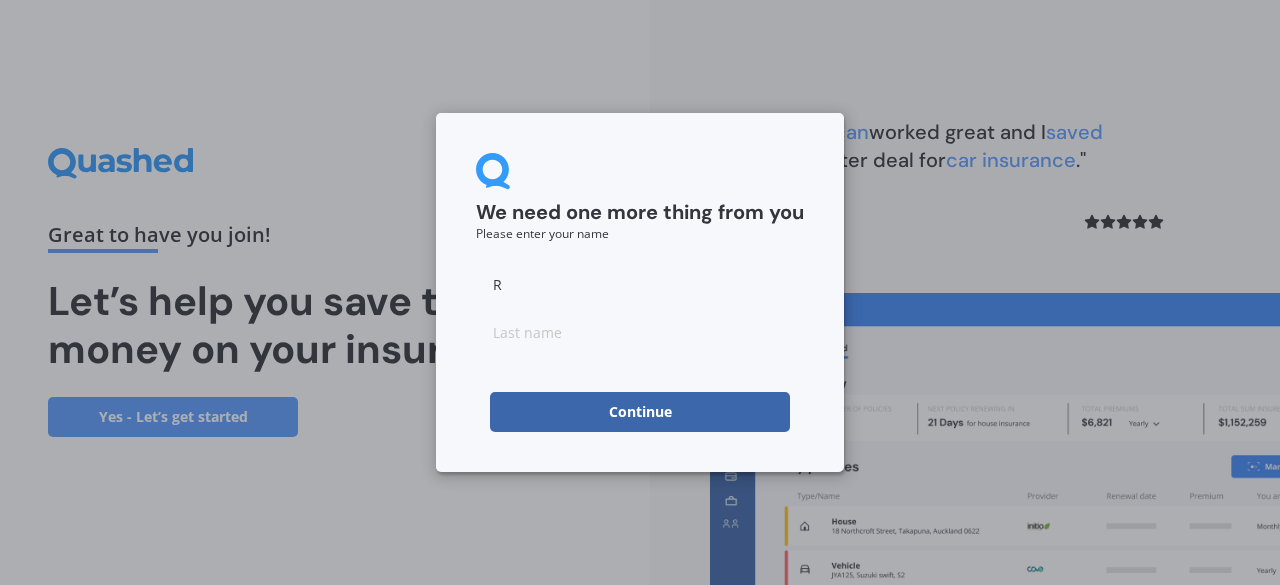 type on "R" 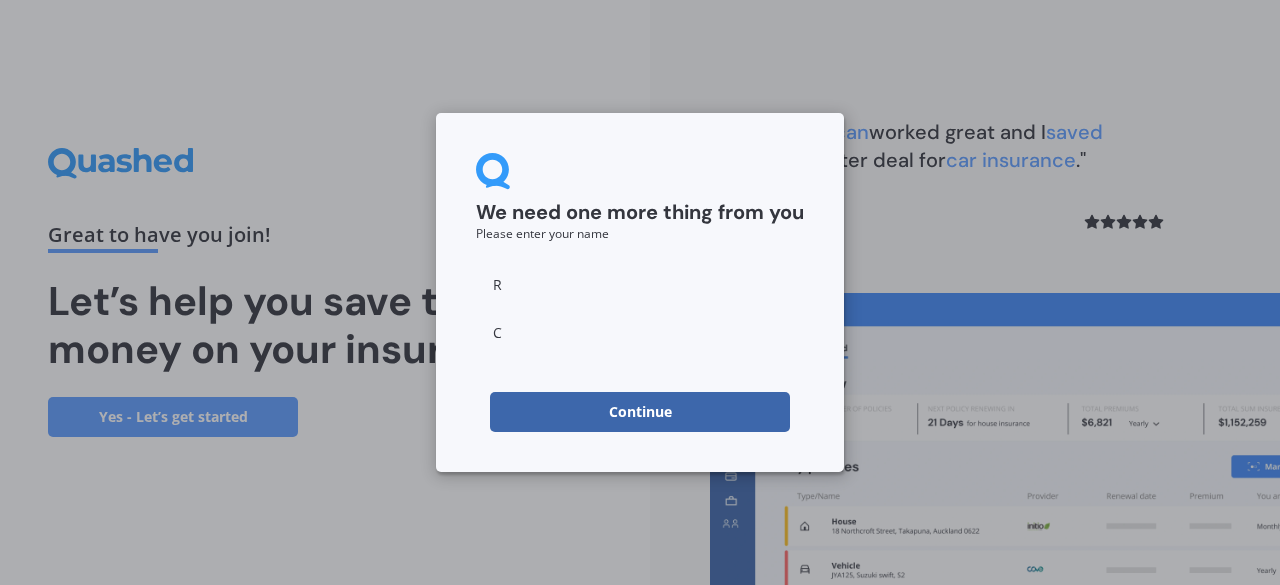 type on "C" 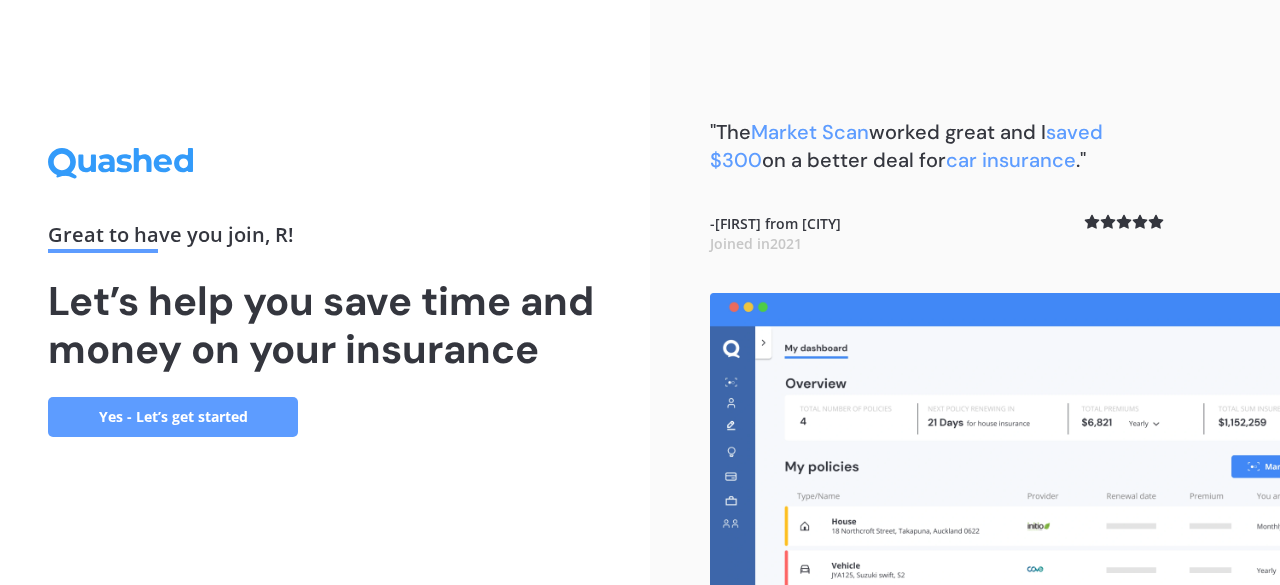 click on "Yes - Let’s get started" at bounding box center [173, 417] 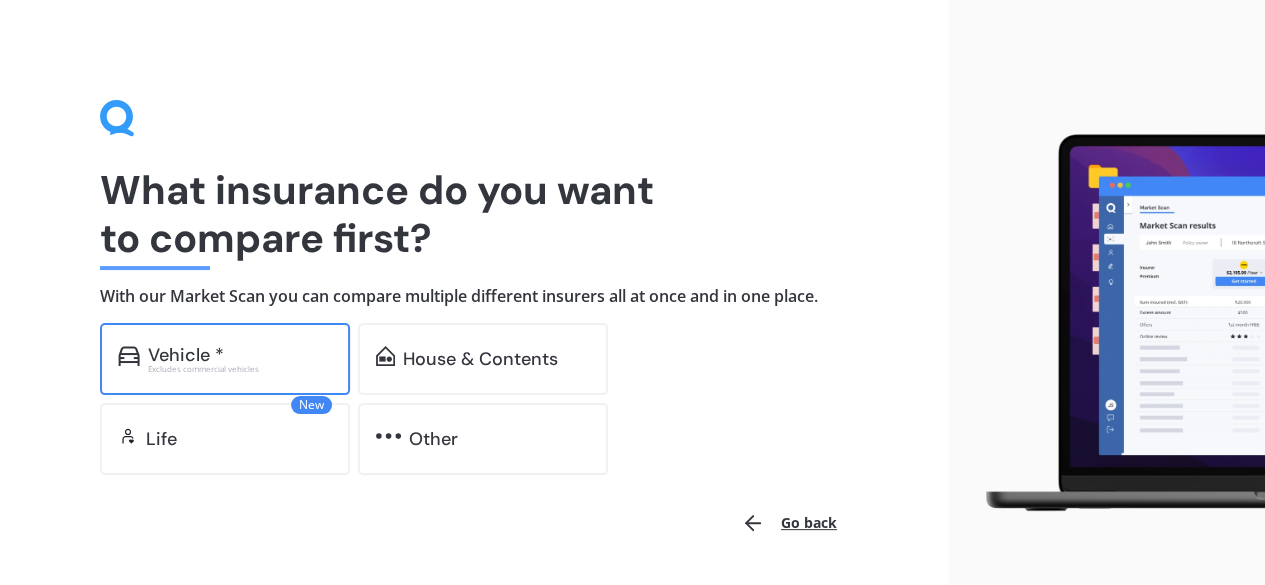 click on "Vehicle * Excludes commercial vehicles" at bounding box center [225, 359] 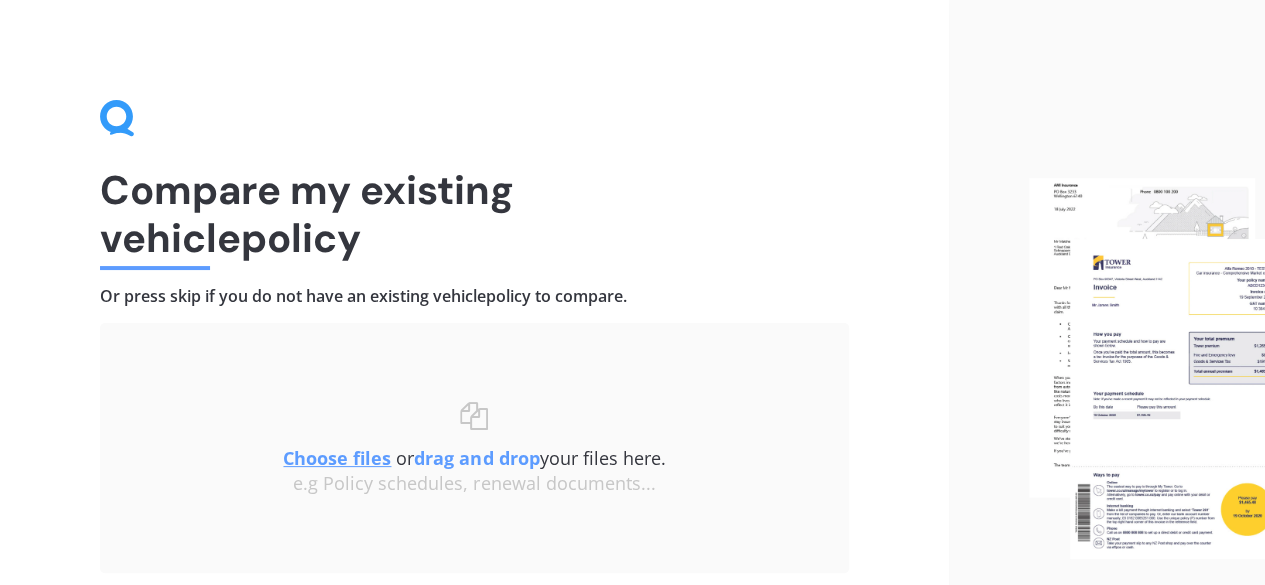 drag, startPoint x: 308, startPoint y: 341, endPoint x: 336, endPoint y: 319, distance: 35.608986 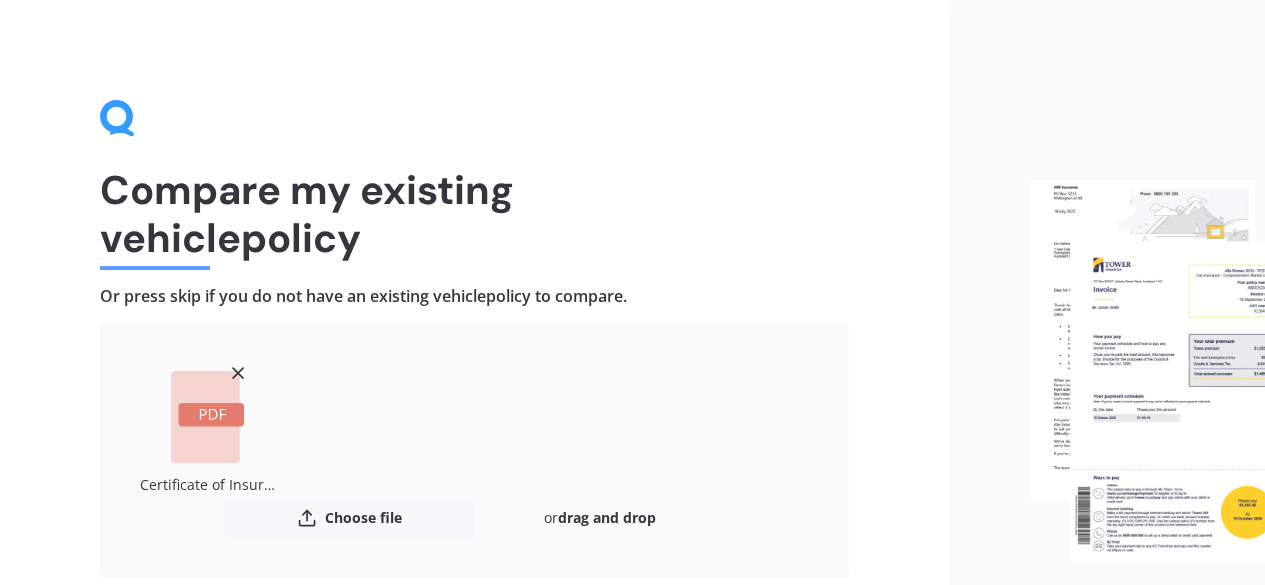 scroll, scrollTop: 156, scrollLeft: 0, axis: vertical 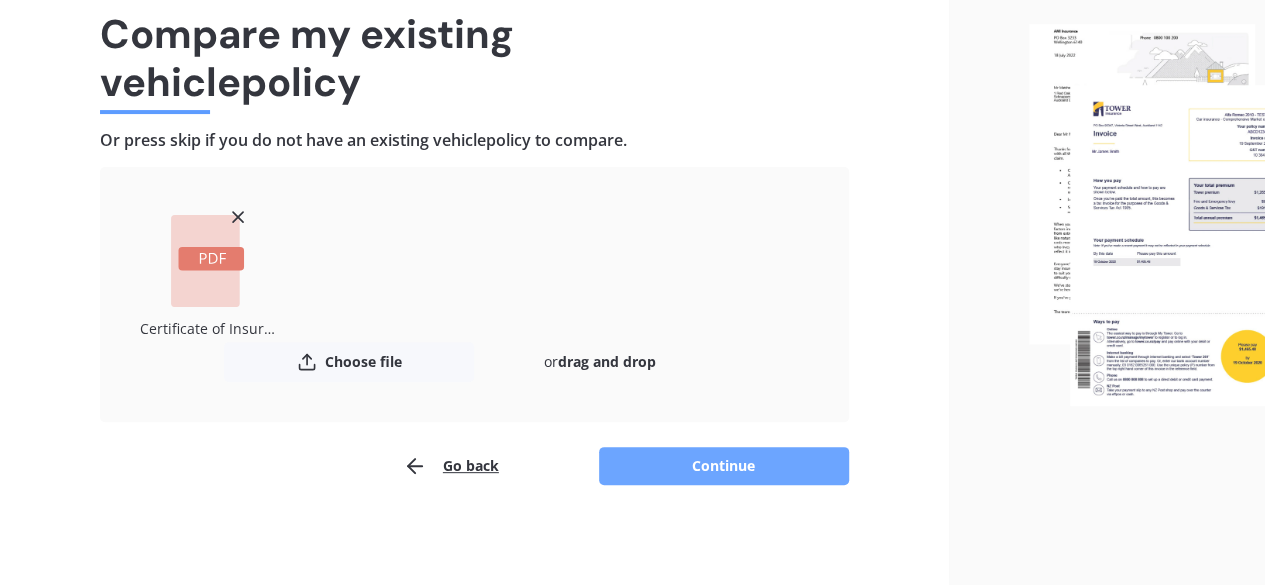 click on "Continue" at bounding box center [724, 466] 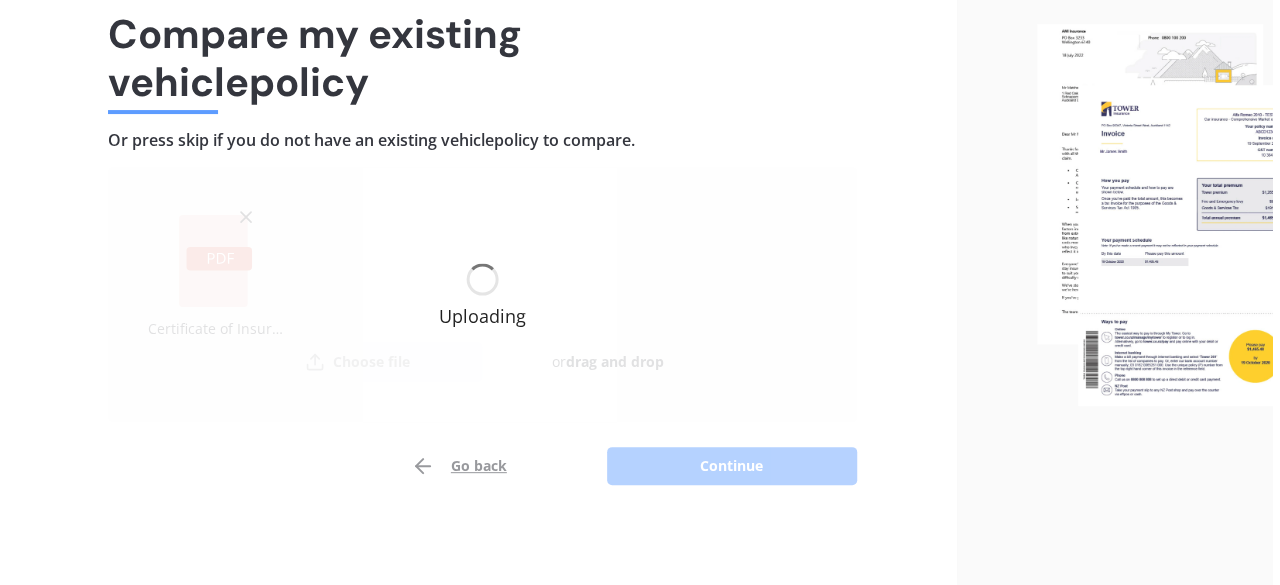 scroll, scrollTop: 0, scrollLeft: 0, axis: both 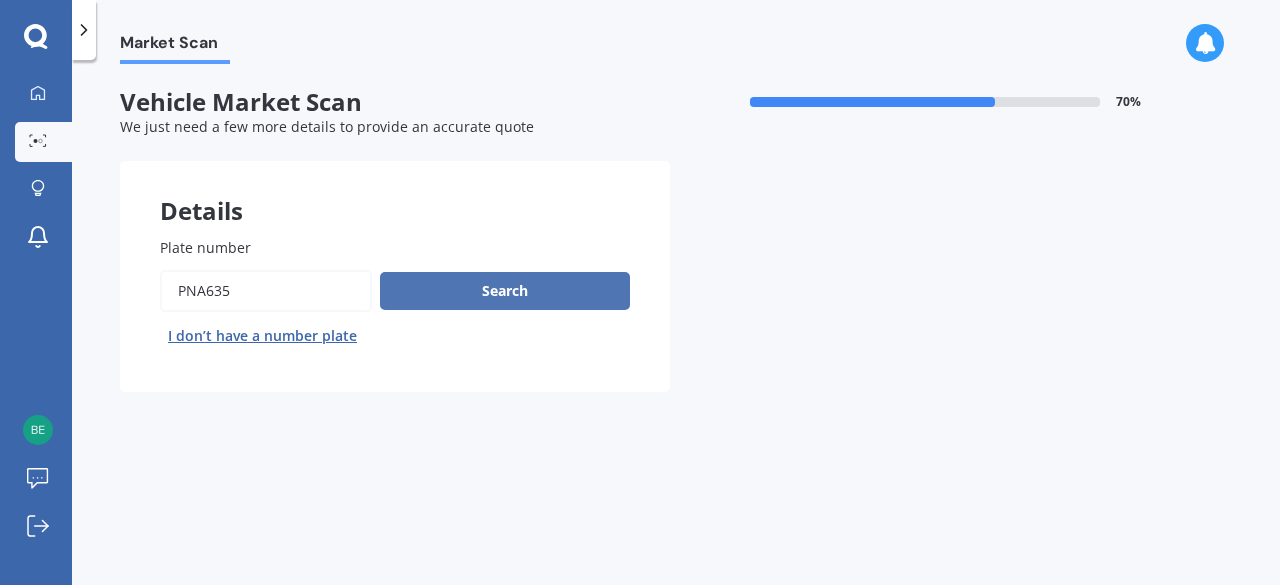 click on "Search" at bounding box center (505, 291) 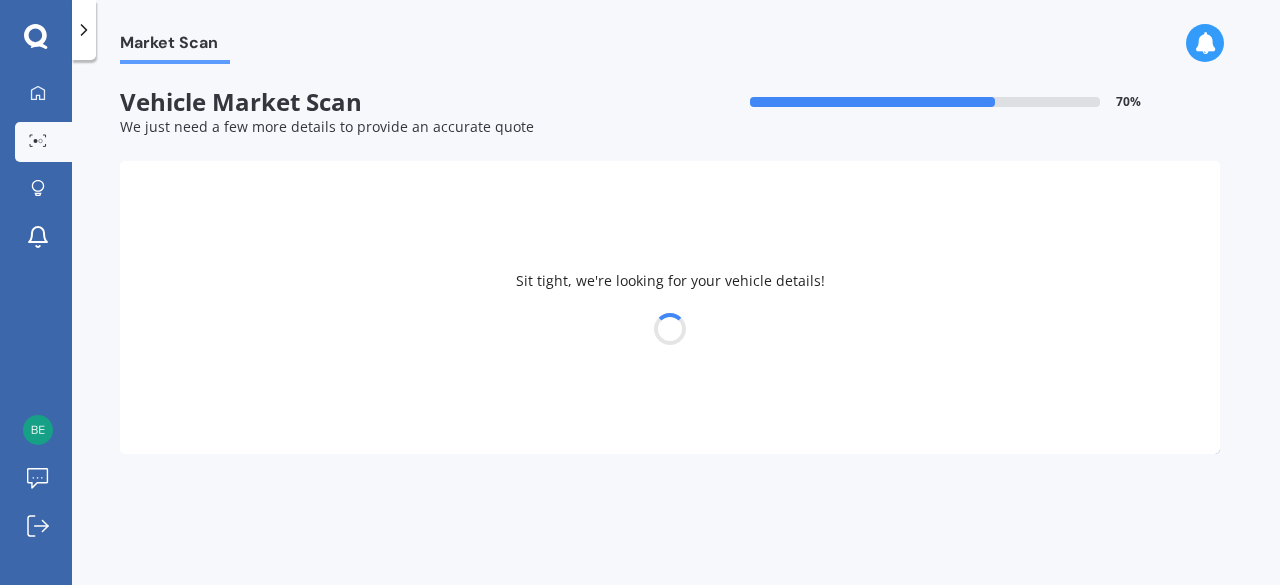 select on "TOYOTA" 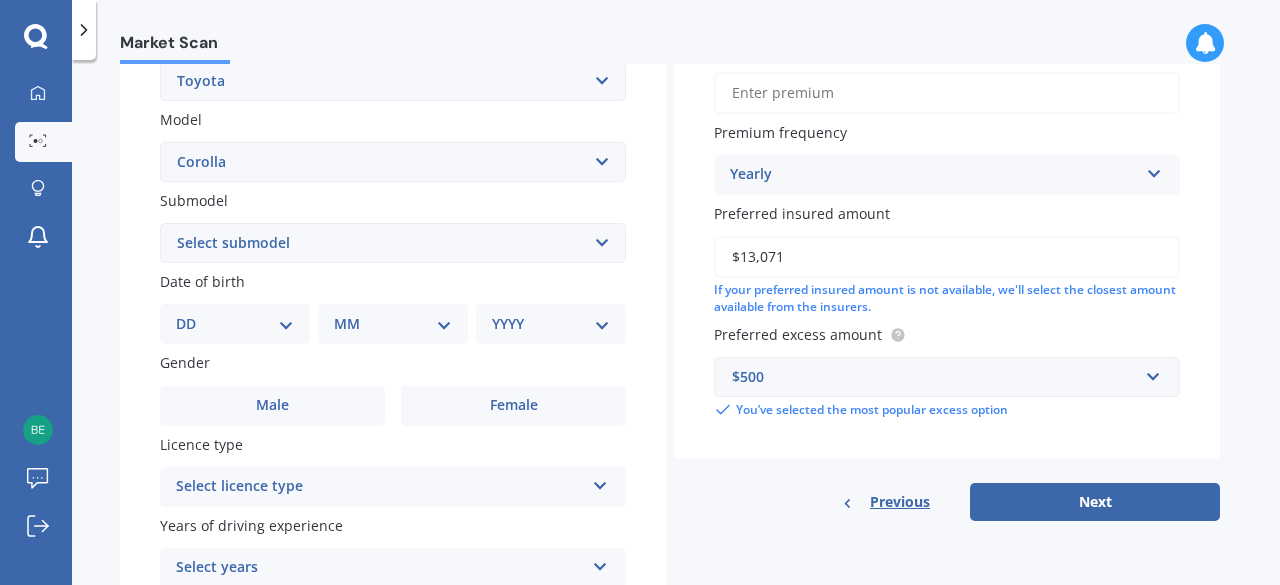 scroll, scrollTop: 422, scrollLeft: 0, axis: vertical 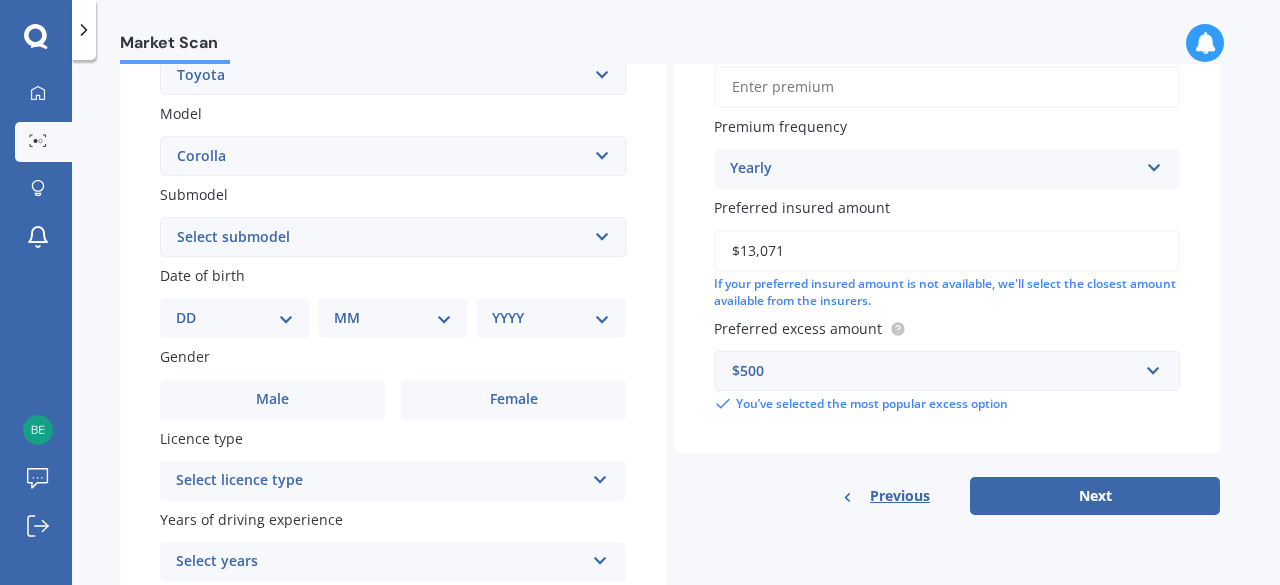 click on "DD 01 02 03 04 05 06 07 08 09 10 11 12 13 14 15 16 17 18 19 20 21 22 23 24 25 26 27 28 29 30 31" at bounding box center (235, 318) 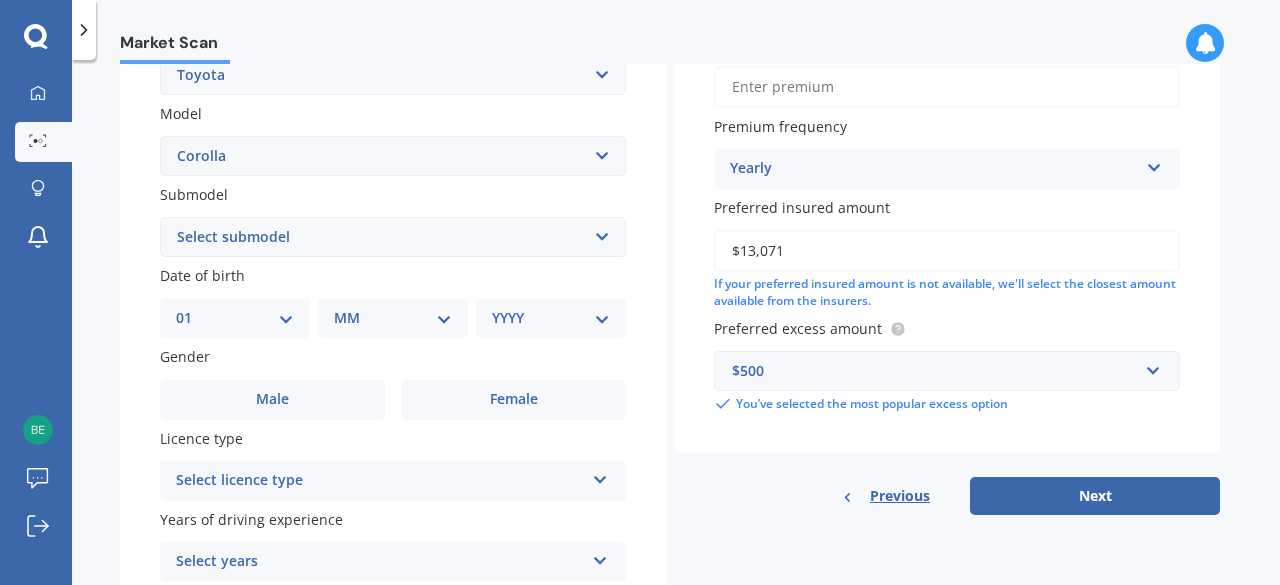 click on "DD 01 02 03 04 05 06 07 08 09 10 11 12 13 14 15 16 17 18 19 20 21 22 23 24 25 26 27 28 29 30 31" at bounding box center [235, 318] 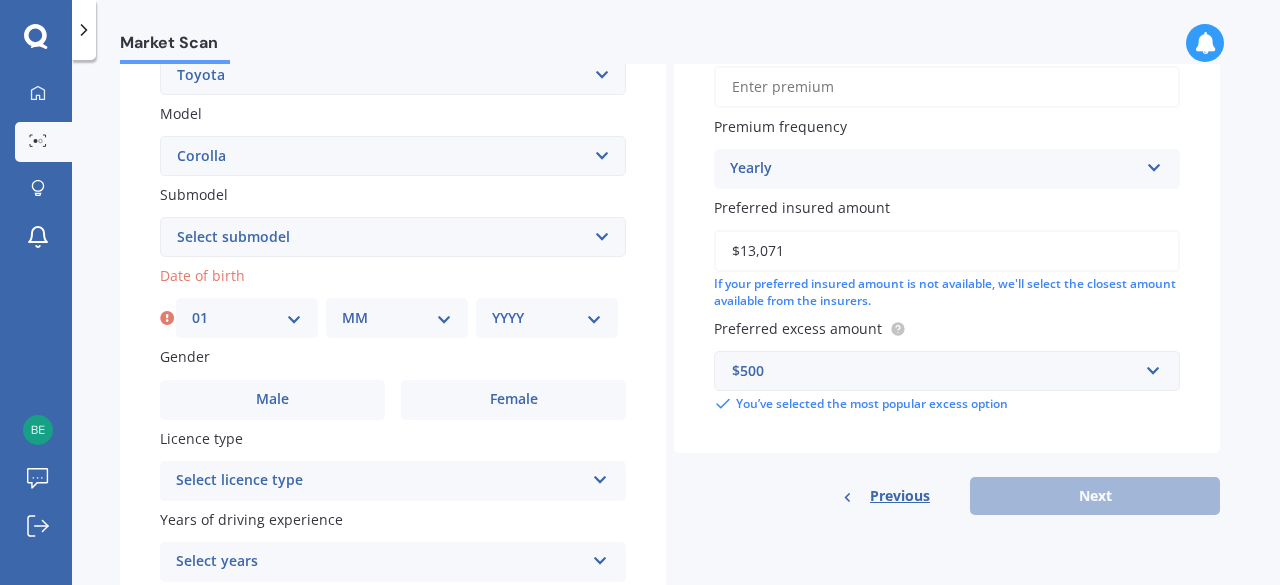 click on "MM 01 02 03 04 05 06 07 08 09 10 11 12" at bounding box center (397, 318) 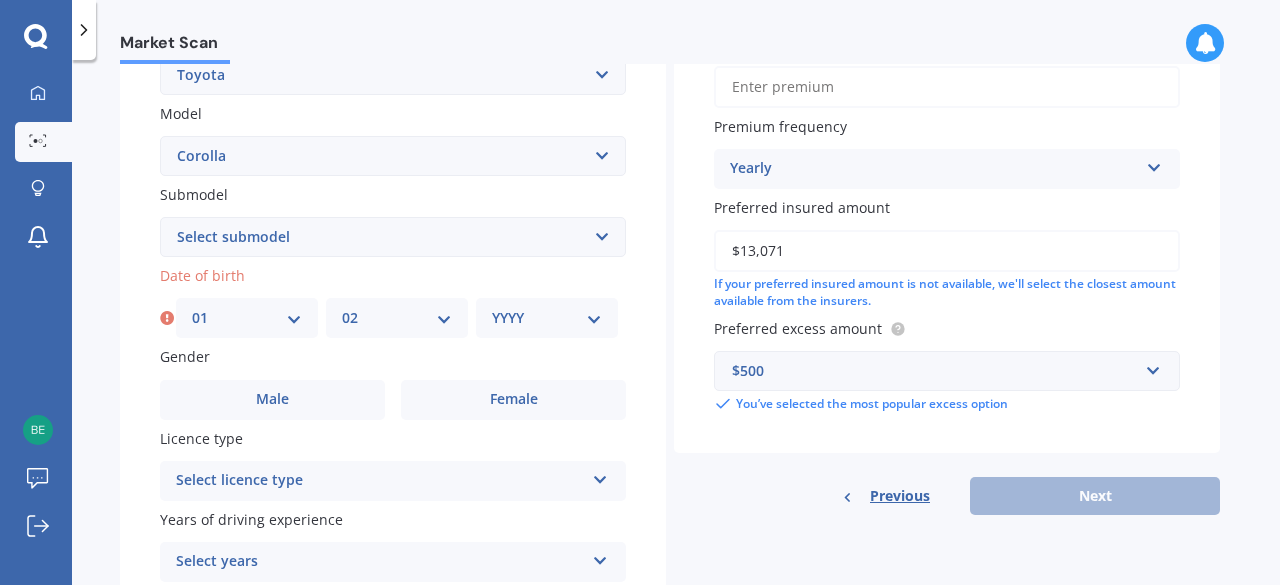 click on "MM 01 02 03 04 05 06 07 08 09 10 11 12" at bounding box center (397, 318) 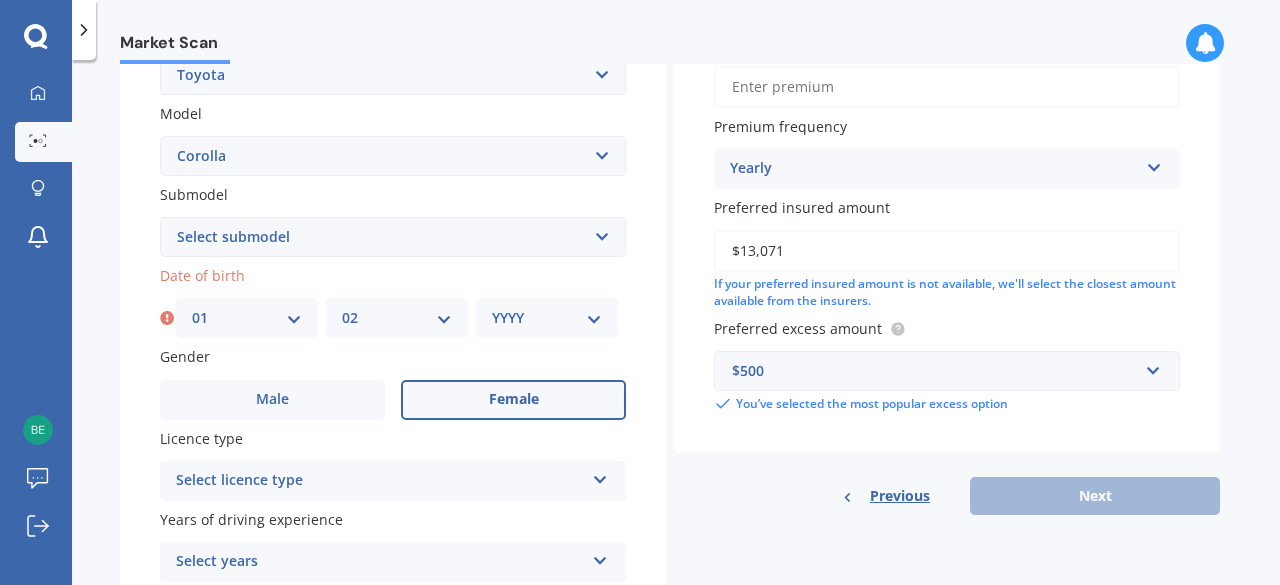 select on "1973" 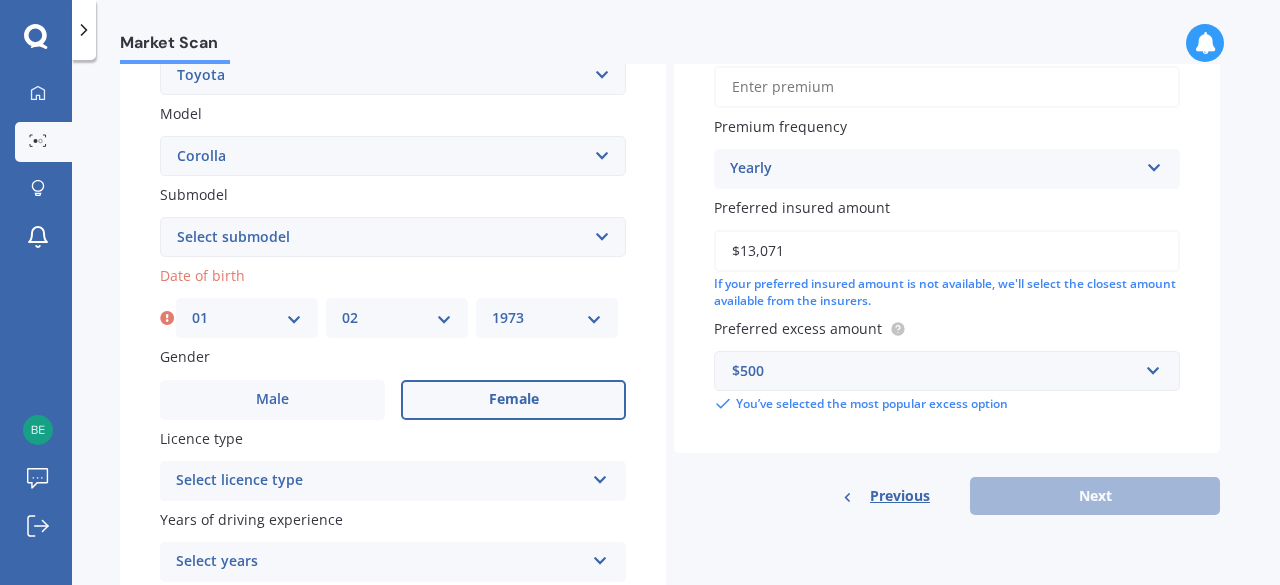 click on "Female" at bounding box center [514, 399] 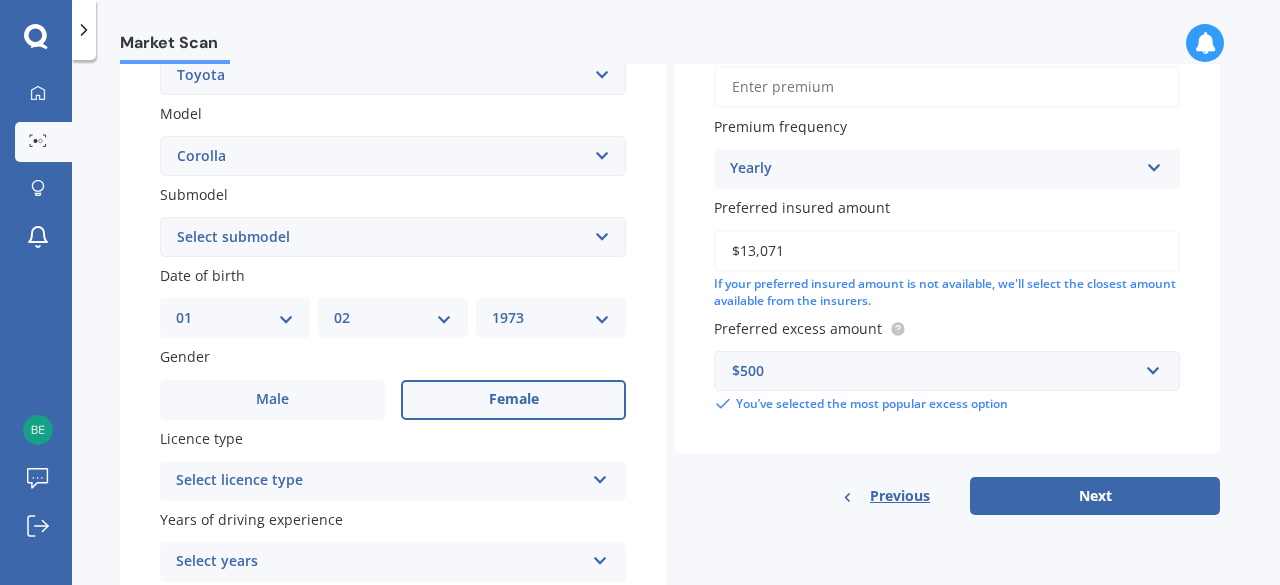 click on "Select licence type NZ Full NZ Restricted NZ Learners Australia United Kingdom Ireland South Africa International / Other overseas licence" at bounding box center [393, 481] 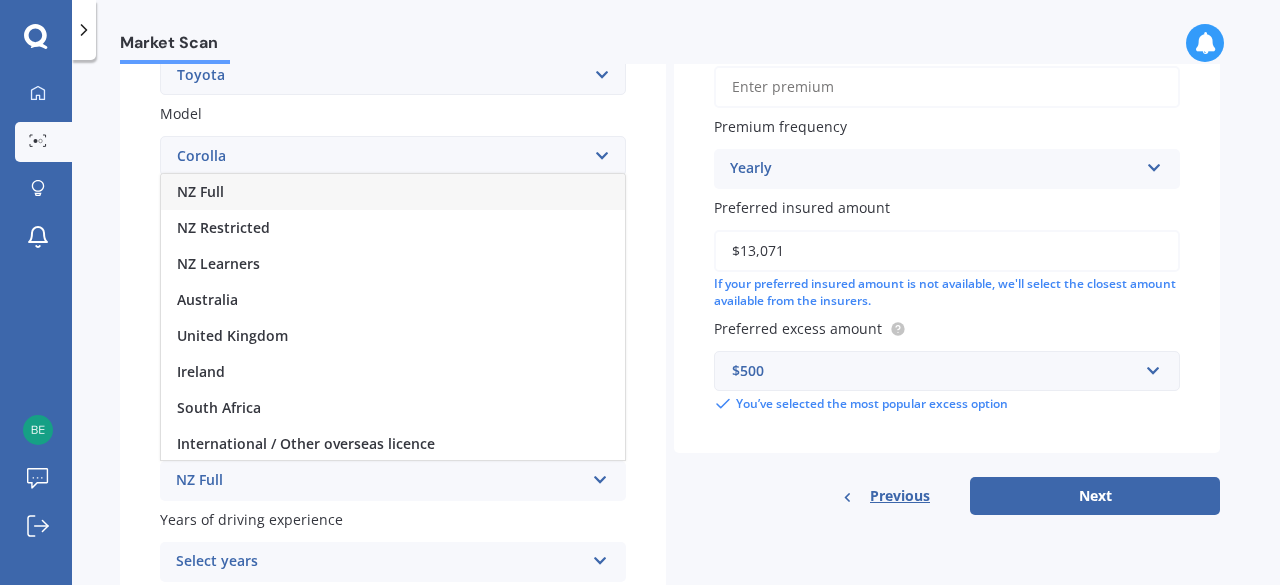 click on "NZ Full" at bounding box center [393, 192] 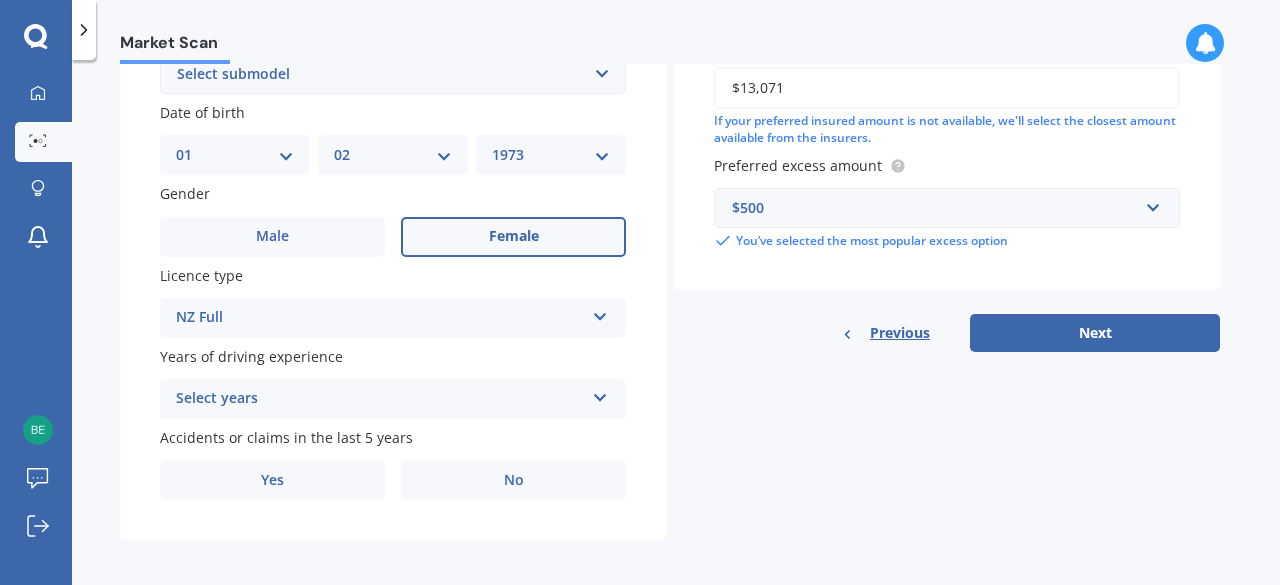 scroll, scrollTop: 595, scrollLeft: 0, axis: vertical 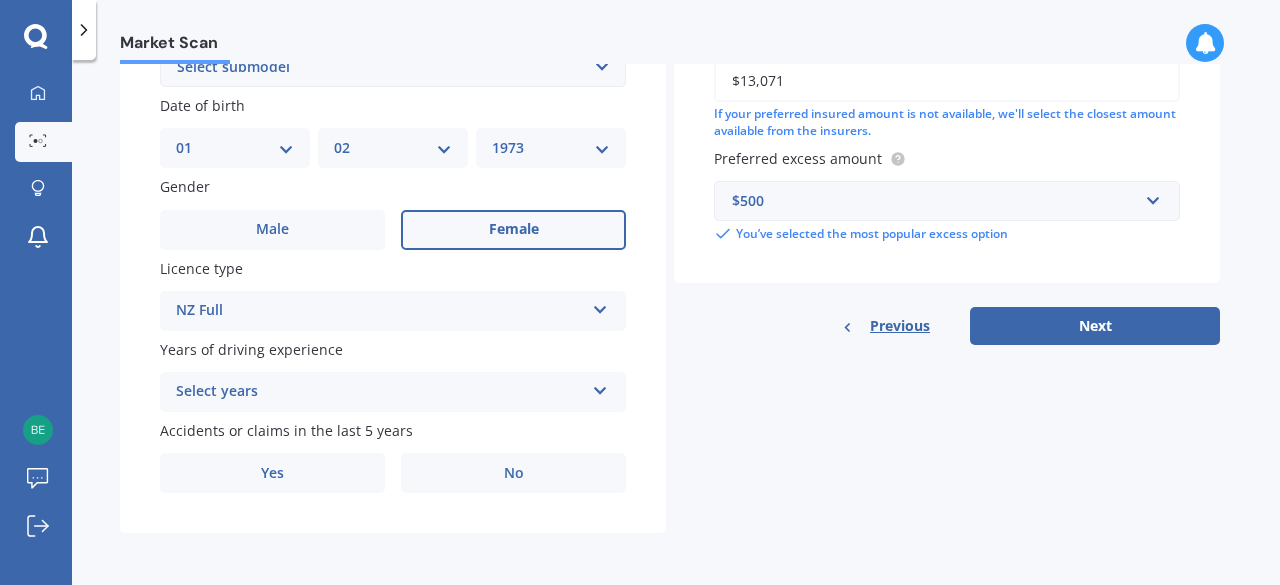 click on "Select years 5 or more years 4 years 3 years 2 years 1 year" at bounding box center [393, 392] 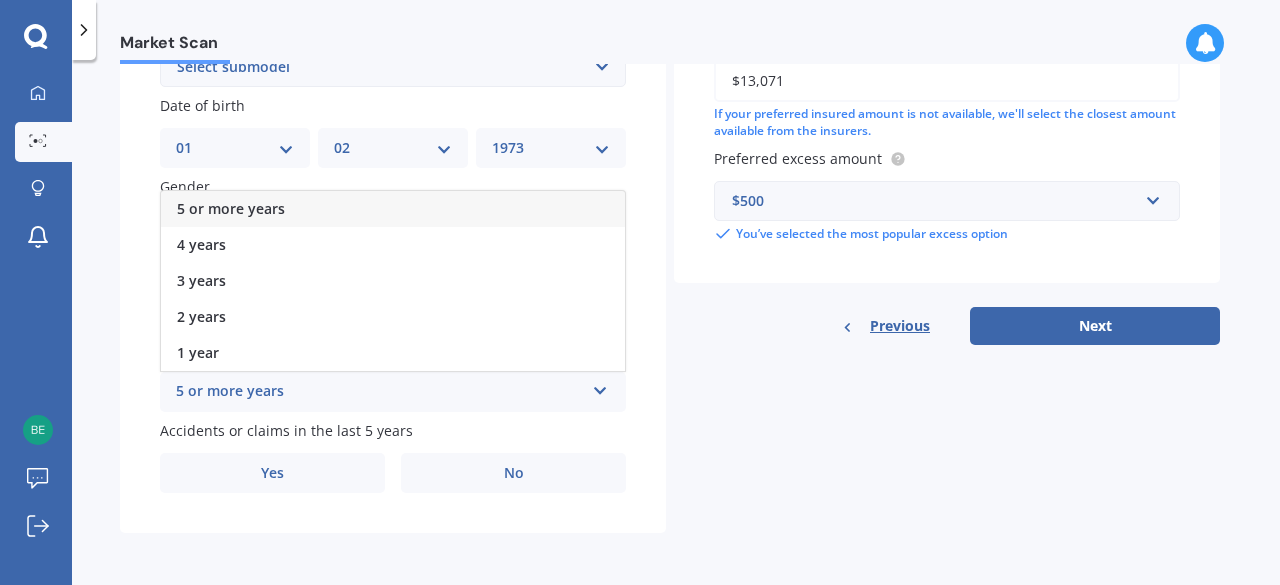 click on "5 or more years" at bounding box center [393, 209] 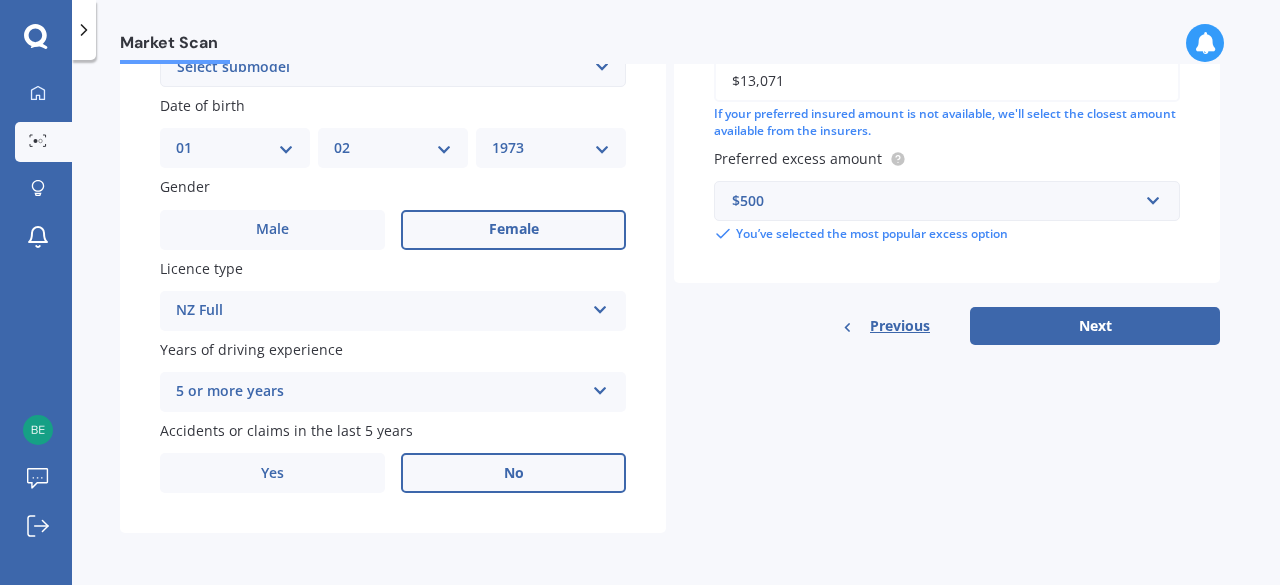 click on "No" at bounding box center (513, 473) 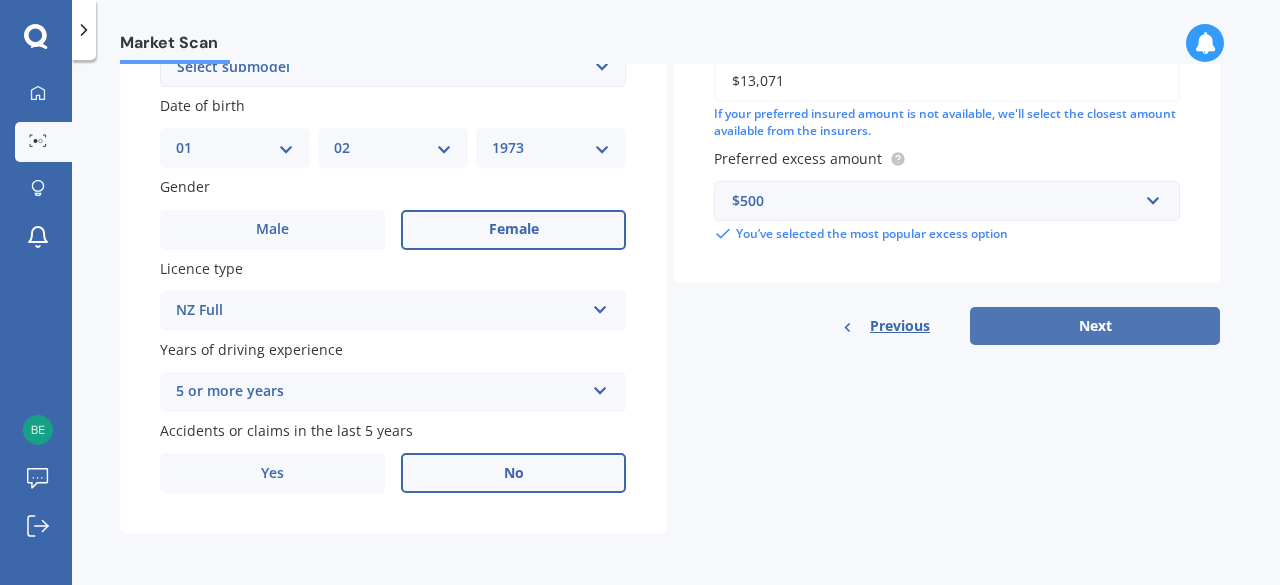 click on "Next" at bounding box center [1095, 326] 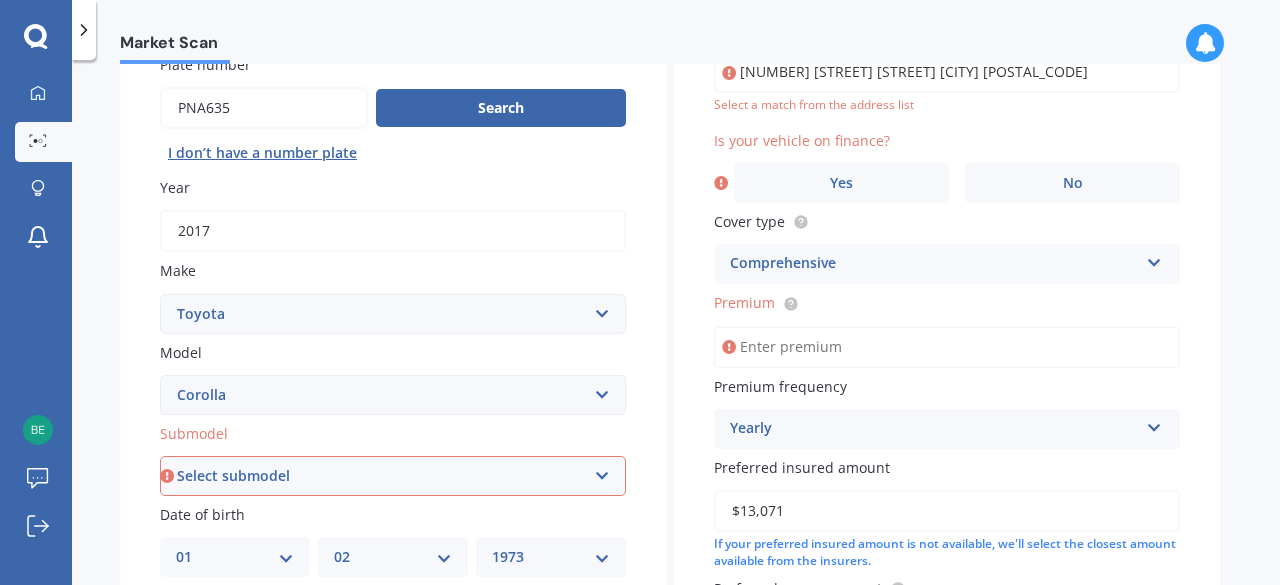 click on "[NUMBER] [STREET] [STREET] [CITY] [POSTAL_CODE]" at bounding box center [947, 72] 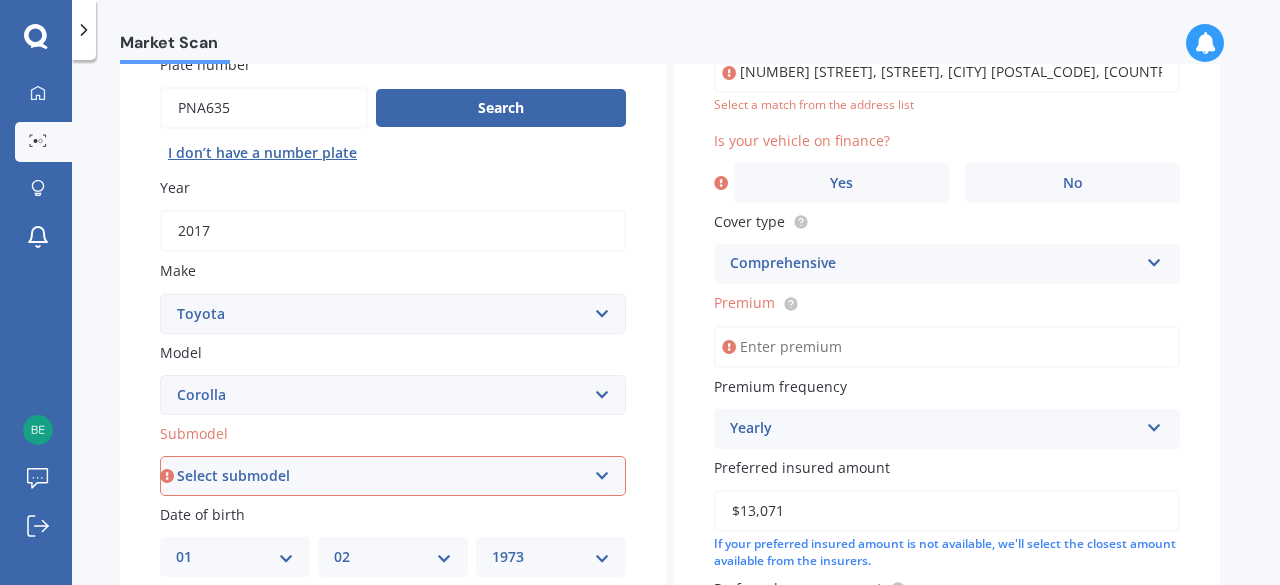type on "[NUMBER] [STREET], [STREET], [CITY] [POSTAL_CODE]" 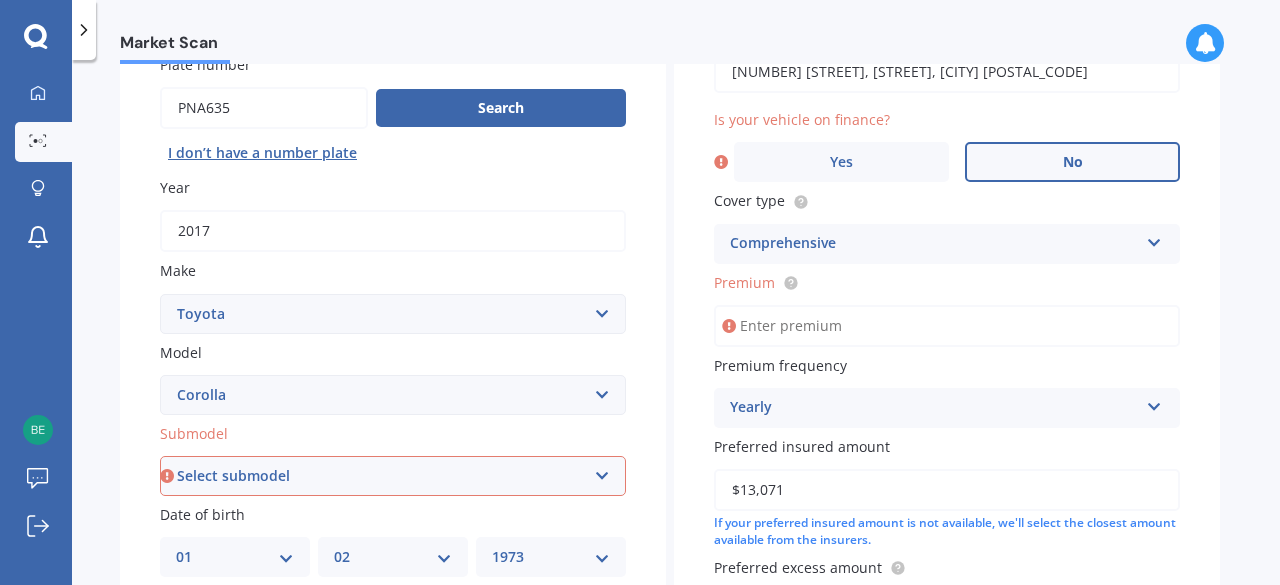 click on "No" at bounding box center (1072, 162) 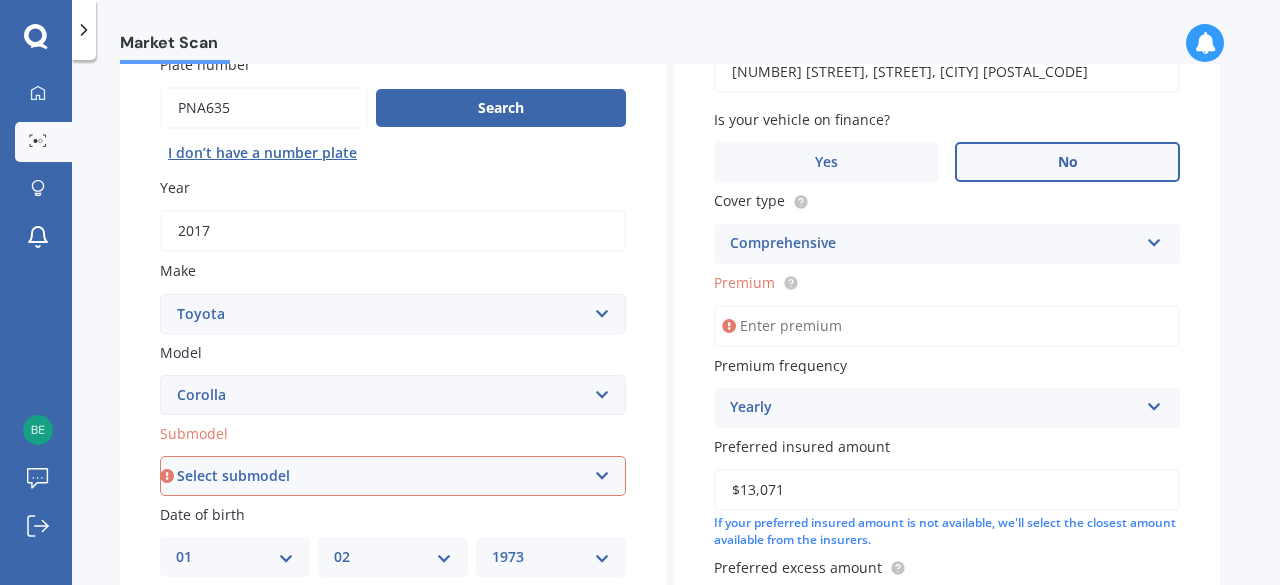 click on "Premium" at bounding box center (947, 326) 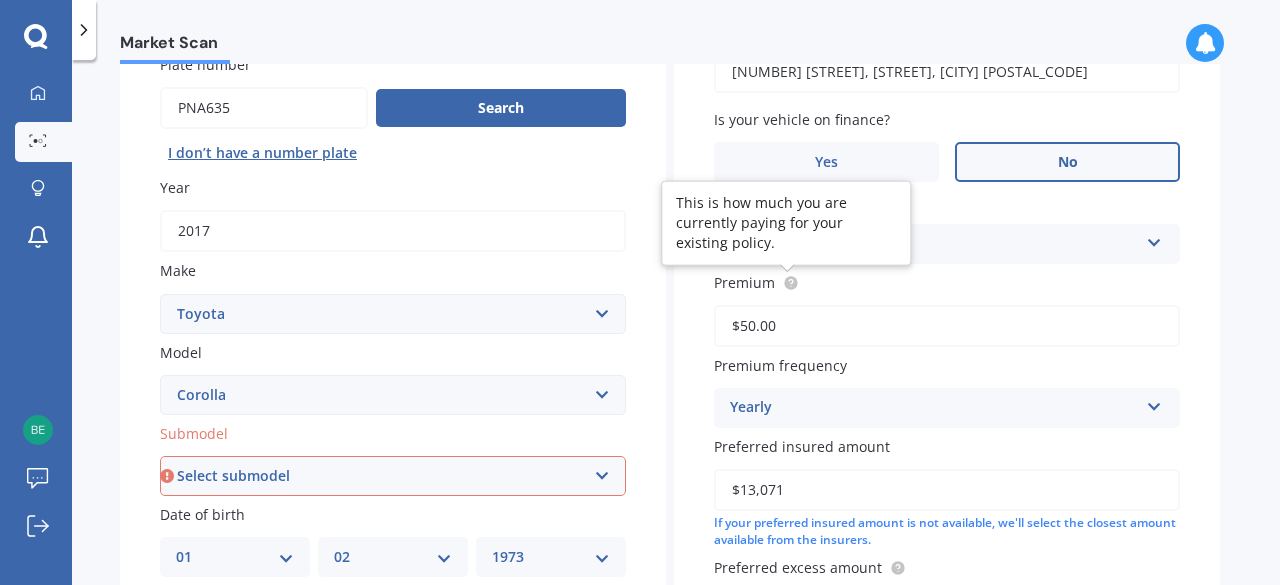 type on "$5.00" 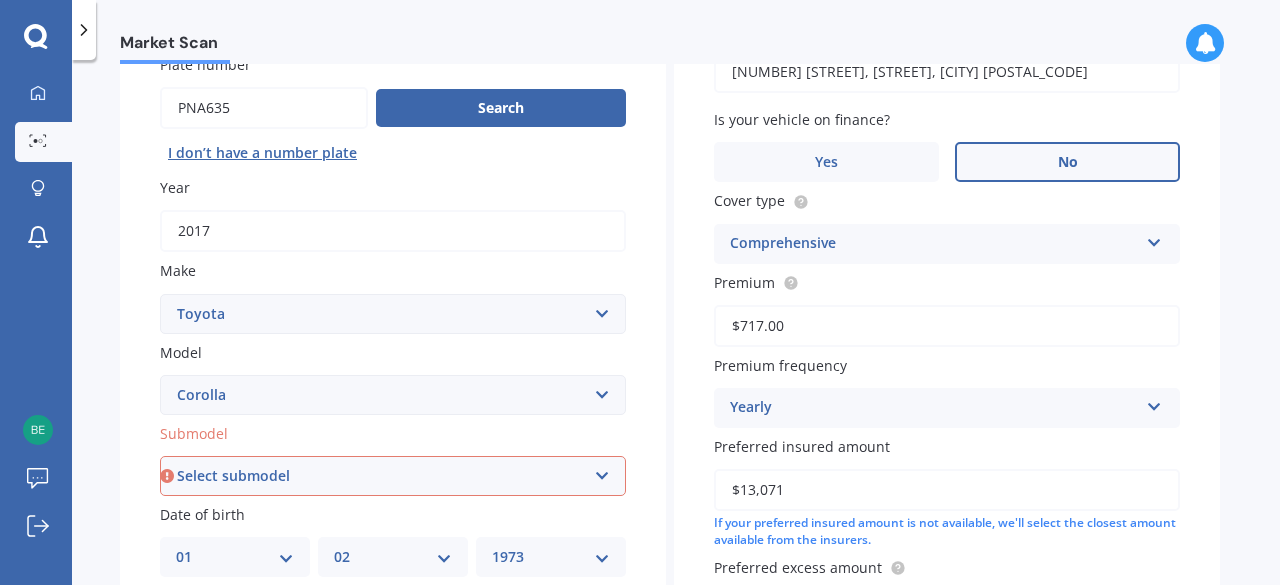 type on "$717.00" 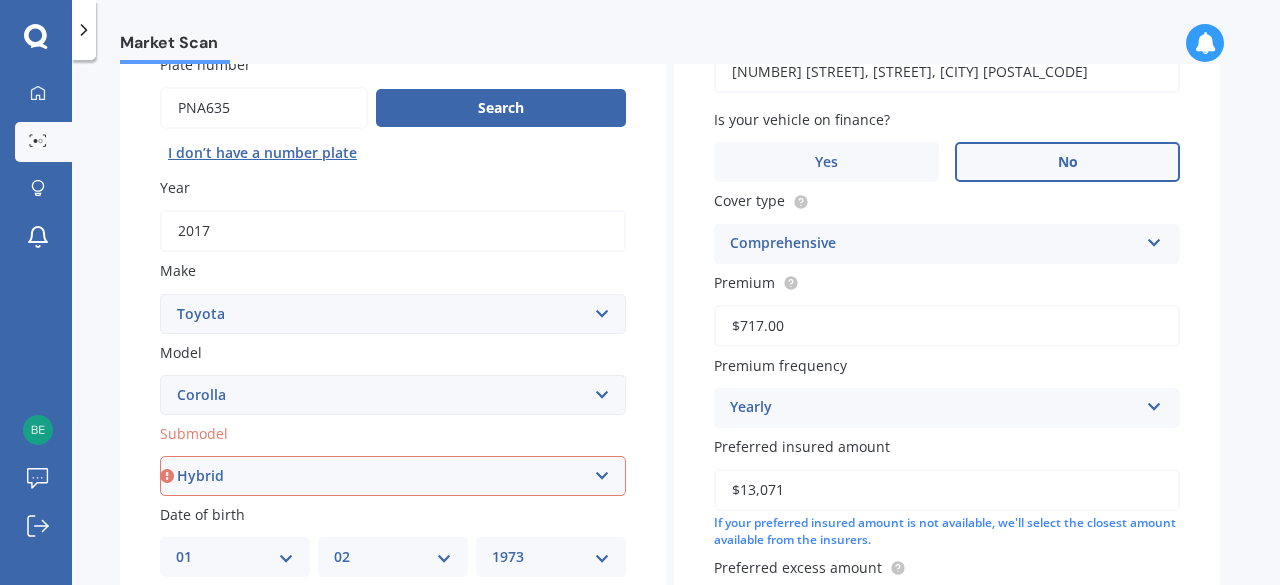 click on "Select submodel (All other) Axio Diesel Fielder 2WD Fielder 4WD FXGT GL GLX 1.8 GLX Sedan GS GTI GTI Sports GX 1.6 GX 1.8 GX CVT Hatch GX Sedan GX Wagon auto GX Wagon manual Hatch Hybrid Hybrid Levin 1.6 Levin SX Hatch Levin ZR Hatch Runx SE 1.5 Sportivo Non Turbo 1.8 Litre Sportivo Turbo 1.8 Litre Sprinter Sprinter GT Touring 4WD wagon Touring S/W Touring Wagon Hybrid TS 1.8 Van XL ZR Sedan" at bounding box center [393, 476] 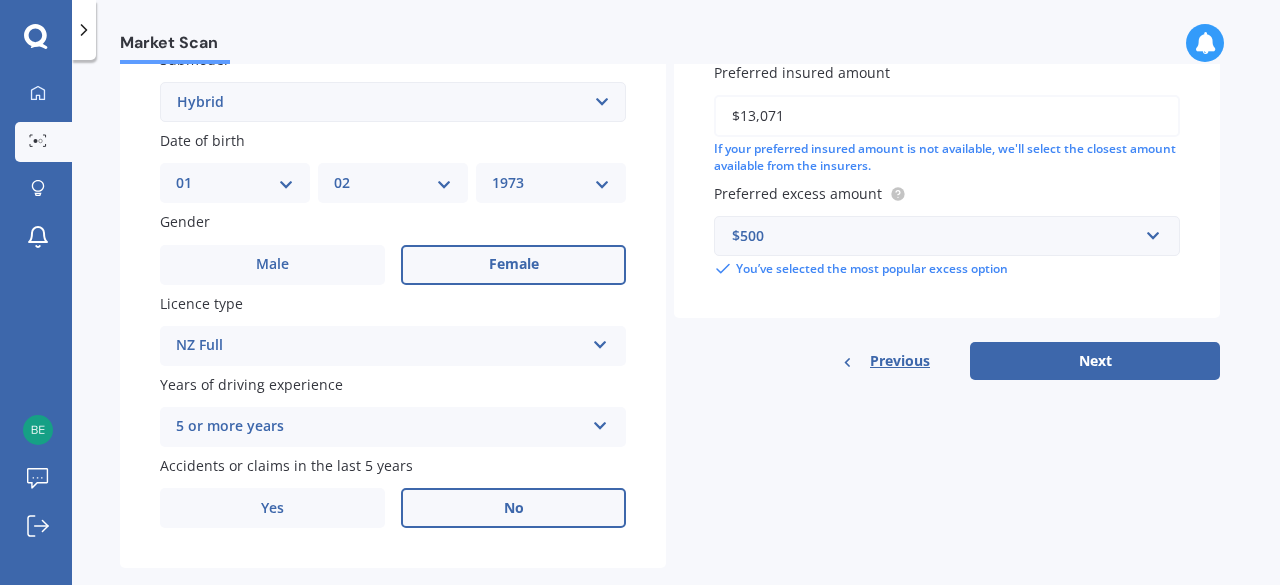 scroll, scrollTop: 565, scrollLeft: 0, axis: vertical 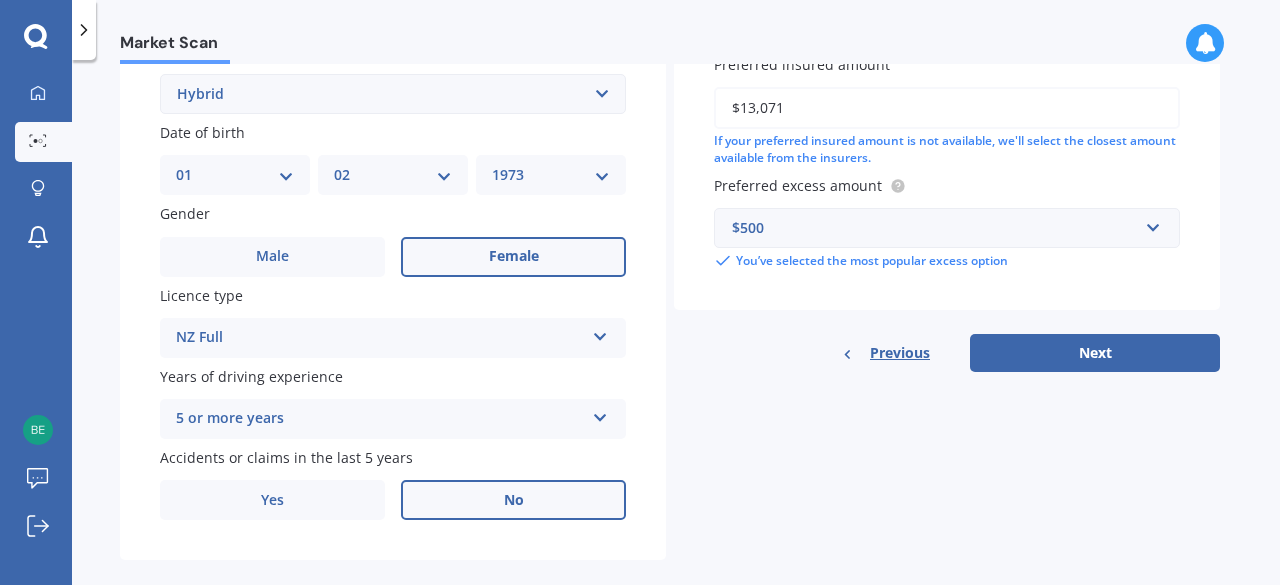 click on "Select submodel (All other) Axio Diesel Fielder 2WD Fielder 4WD FXGT GL GLX 1.8 GLX Sedan GS GTI GTI Sports GX 1.6 GX 1.8 GX CVT Hatch GX Sedan GX Wagon auto GX Wagon manual Hatch Hybrid Hybrid Levin 1.6 Levin SX Hatch Levin ZR Hatch Runx SE 1.5 Sportivo Non Turbo 1.8 Litre Sportivo Turbo 1.8 Litre Sprinter Sprinter GT Touring 4WD wagon Touring S/W Touring Wagon Hybrid TS 1.8 Van XL ZR Sedan" at bounding box center [393, 94] 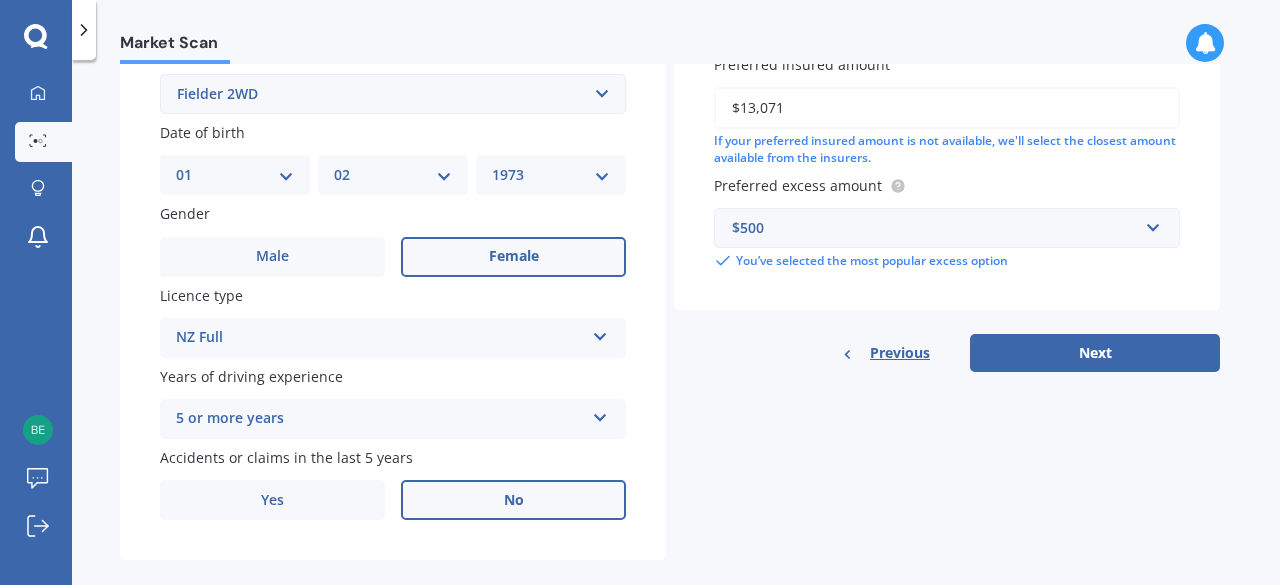click on "Select submodel (All other) Axio Diesel Fielder 2WD Fielder 4WD FXGT GL GLX 1.8 GLX Sedan GS GTI GTI Sports GX 1.6 GX 1.8 GX CVT Hatch GX Sedan GX Wagon auto GX Wagon manual Hatch Hybrid Hybrid Levin 1.6 Levin SX Hatch Levin ZR Hatch Runx SE 1.5 Sportivo Non Turbo 1.8 Litre Sportivo Turbo 1.8 Litre Sprinter Sprinter GT Touring 4WD wagon Touring S/W Touring Wagon Hybrid TS 1.8 Van XL ZR Sedan" at bounding box center [393, 94] 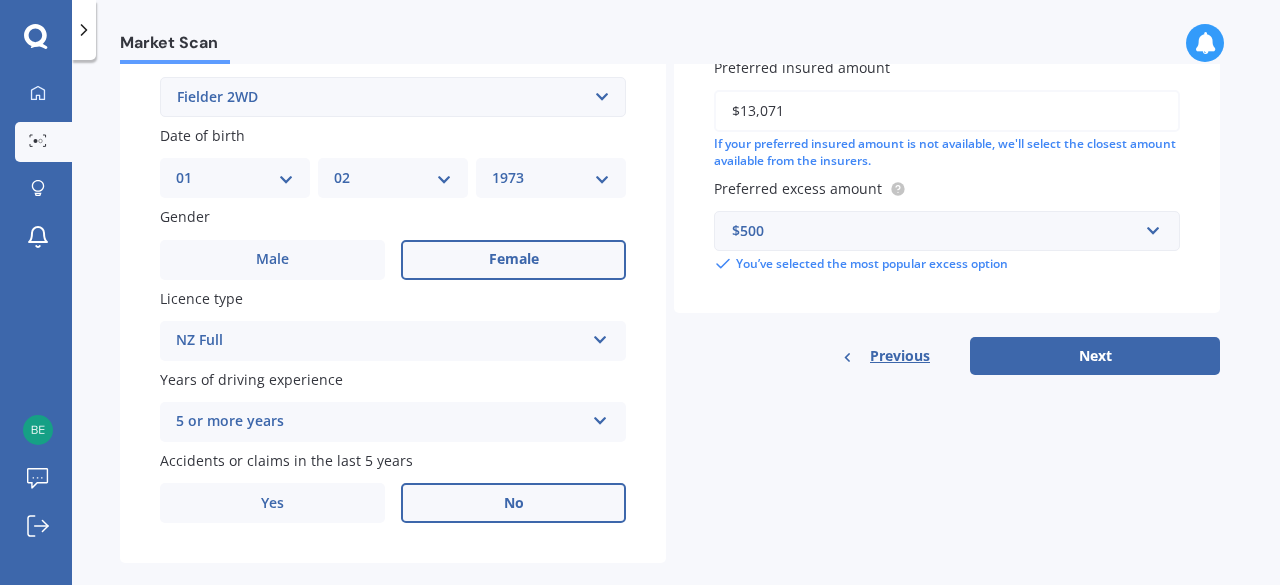 scroll, scrollTop: 560, scrollLeft: 0, axis: vertical 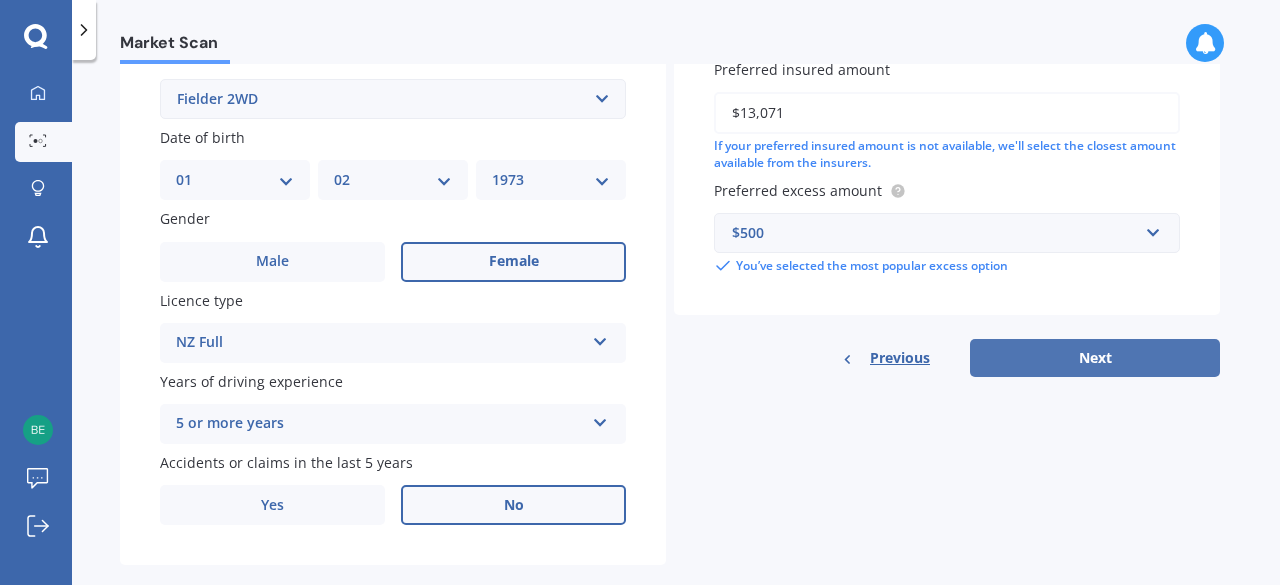 click on "Next" at bounding box center (1095, 358) 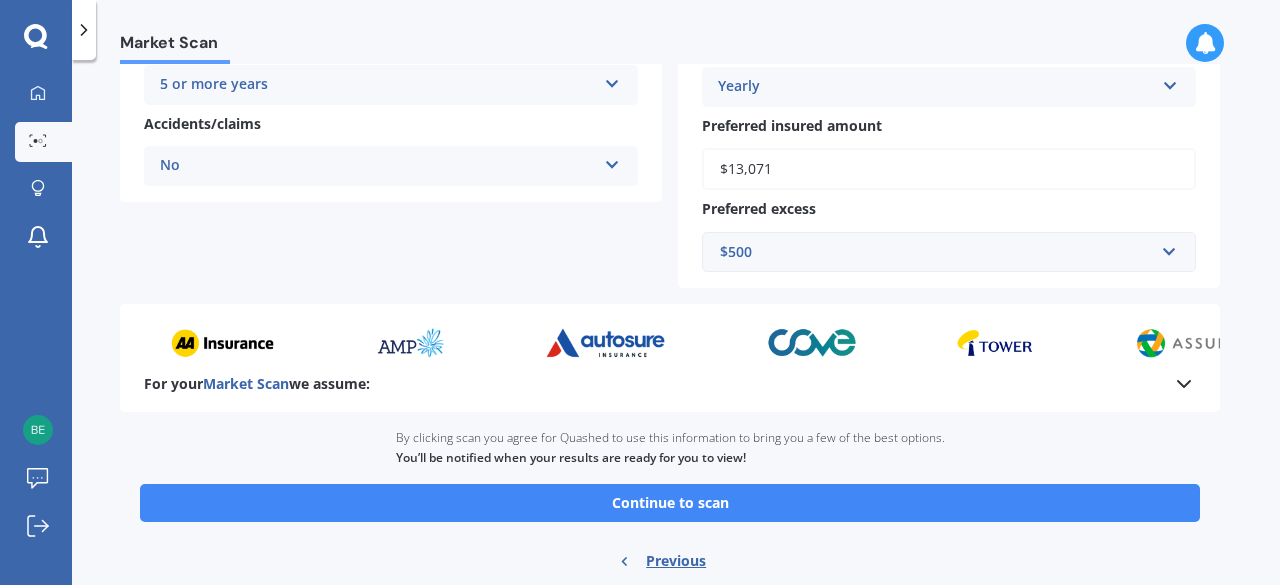 scroll, scrollTop: 532, scrollLeft: 0, axis: vertical 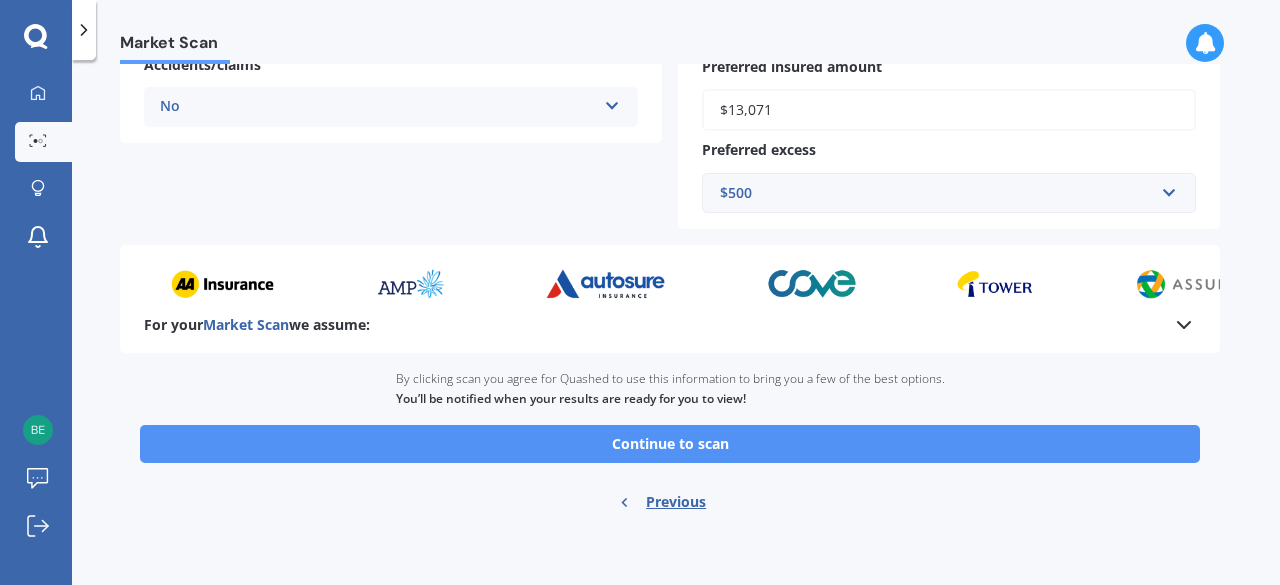 click on "Continue to scan" at bounding box center (670, 444) 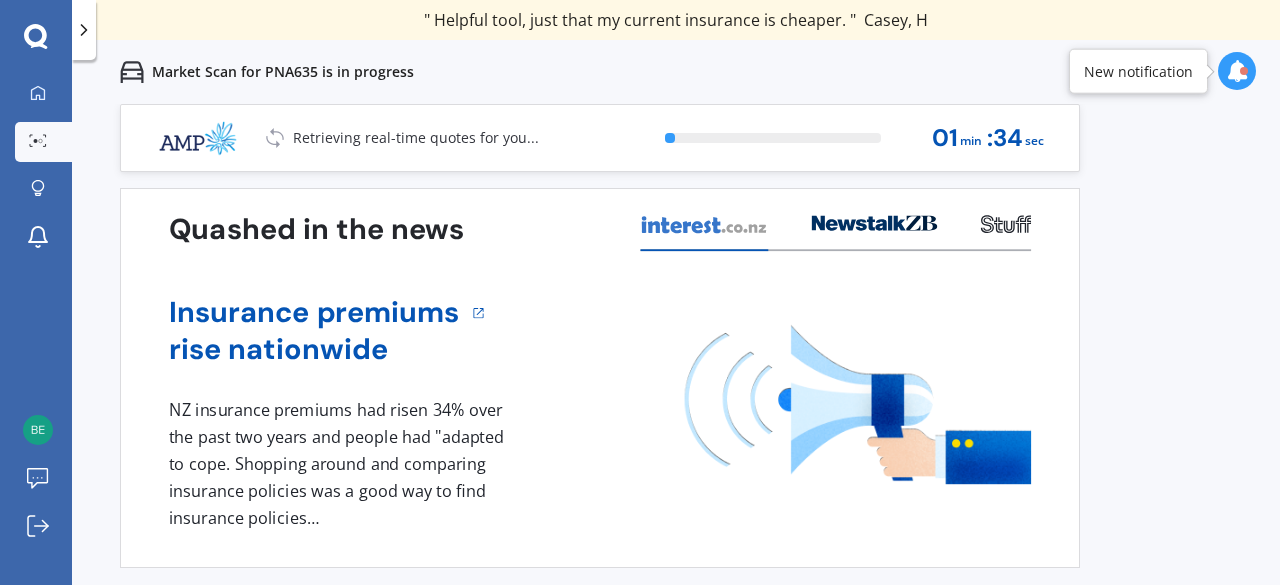 scroll, scrollTop: 0, scrollLeft: 0, axis: both 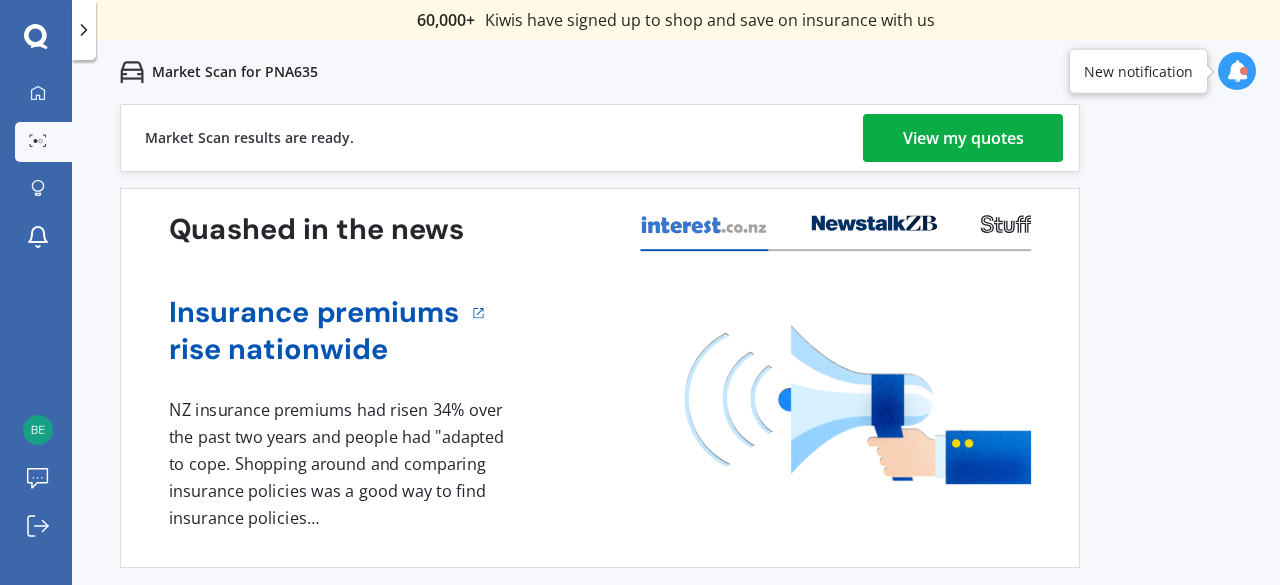 click on "View my quotes" at bounding box center (963, 138) 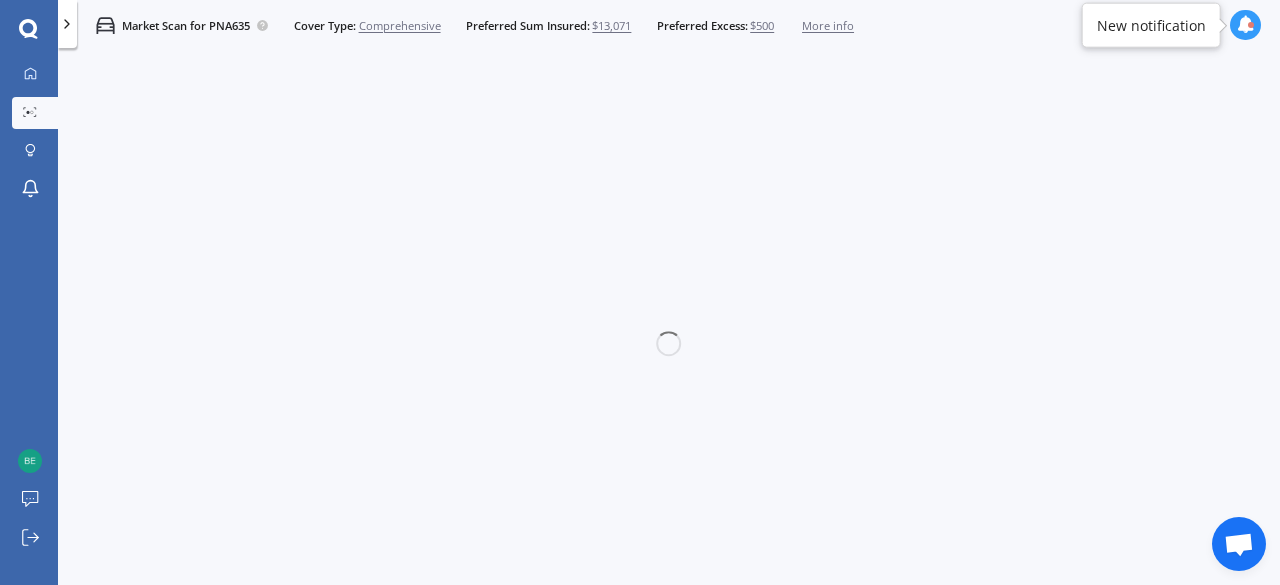 scroll, scrollTop: 0, scrollLeft: 0, axis: both 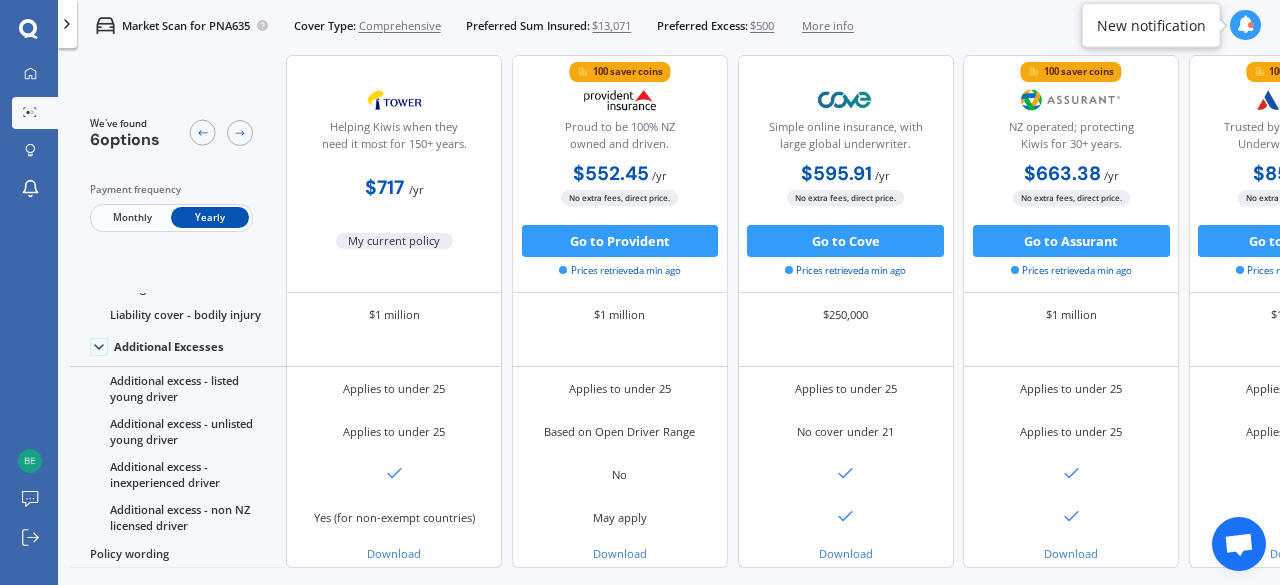 click on "[NUMBER] saver coins NZ operated; protecting Kiwis for 30+ years. $[NUMBER] / yr $[NUMBER] / yr $[NUMBER] / mo No extra fees, direct price. Go to Assurant Prices retrieved a min ago" at bounding box center (1071, 174) 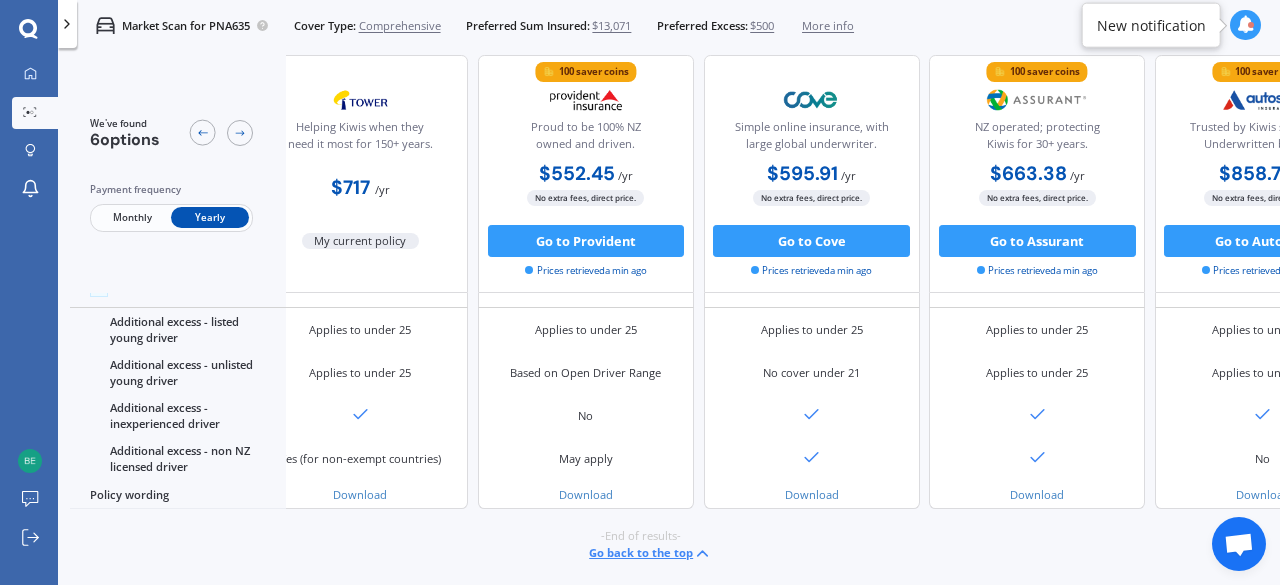 scroll, scrollTop: 1244, scrollLeft: 0, axis: vertical 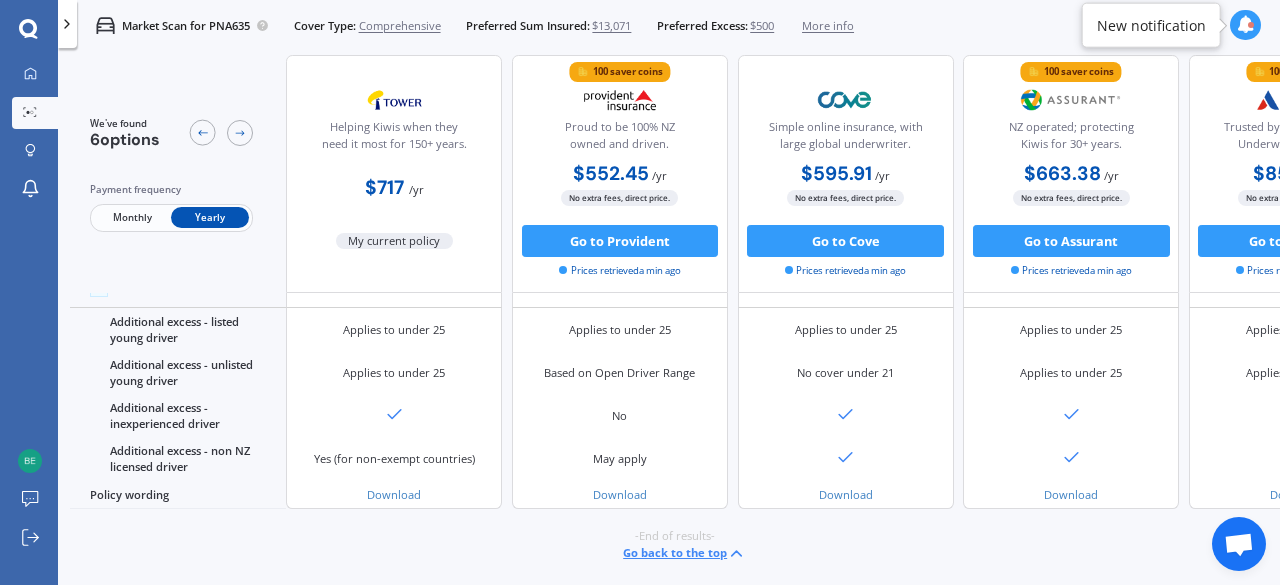 click on "[NUMBER] saver coins NZ operated; protecting Kiwis for 30+ years. $[NUMBER] / yr $[NUMBER] / yr $[NUMBER] / mo No extra fees, direct price. Go to Assurant Prices retrieved a min ago" at bounding box center [1071, 174] 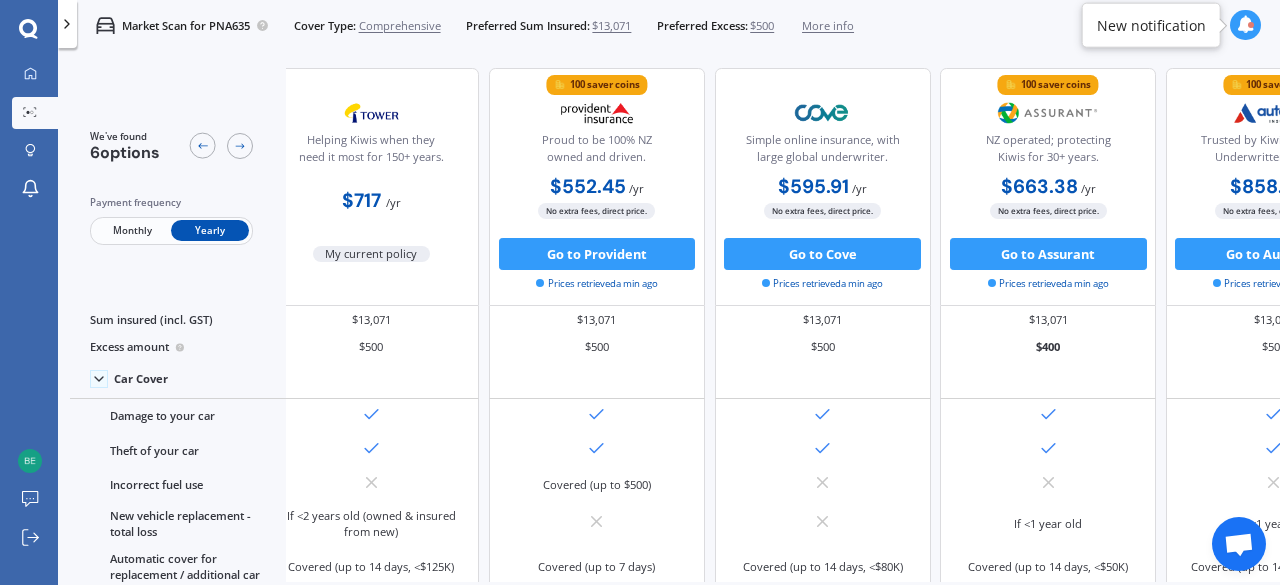 scroll, scrollTop: 0, scrollLeft: 37, axis: horizontal 